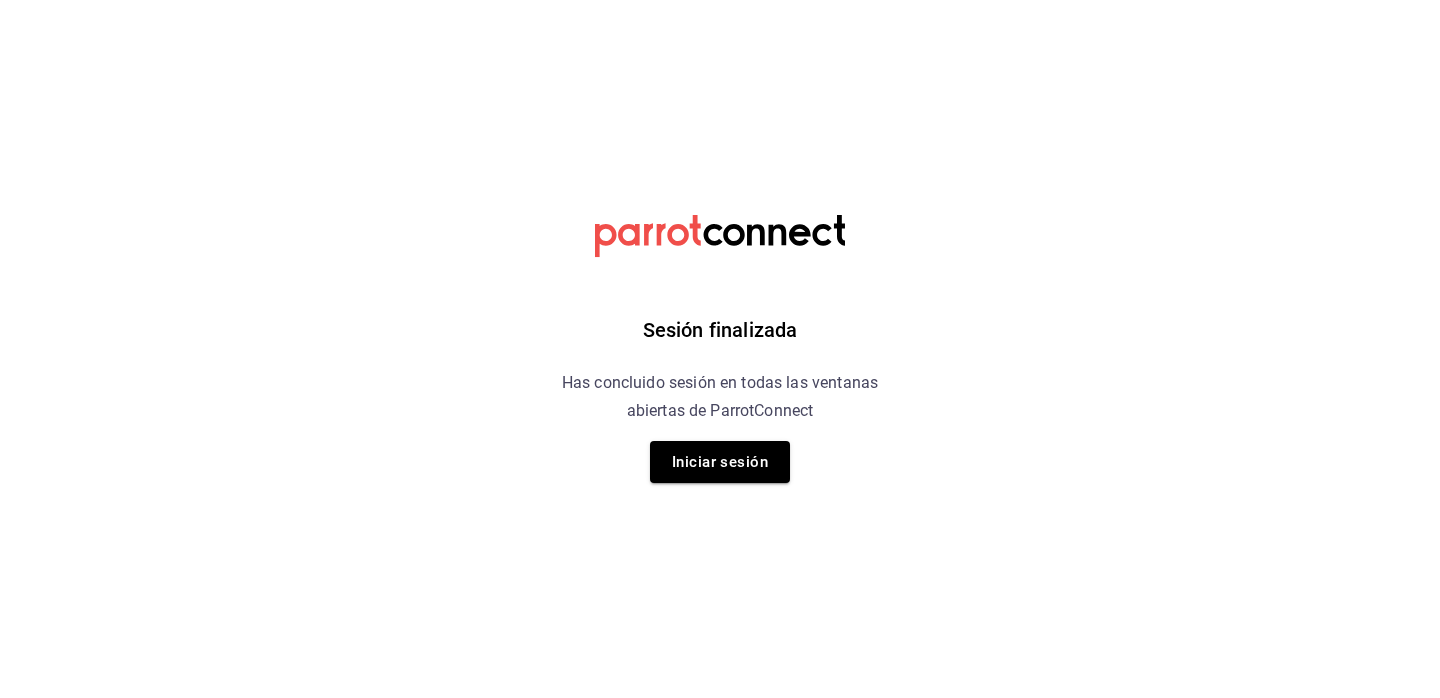 scroll, scrollTop: 0, scrollLeft: 0, axis: both 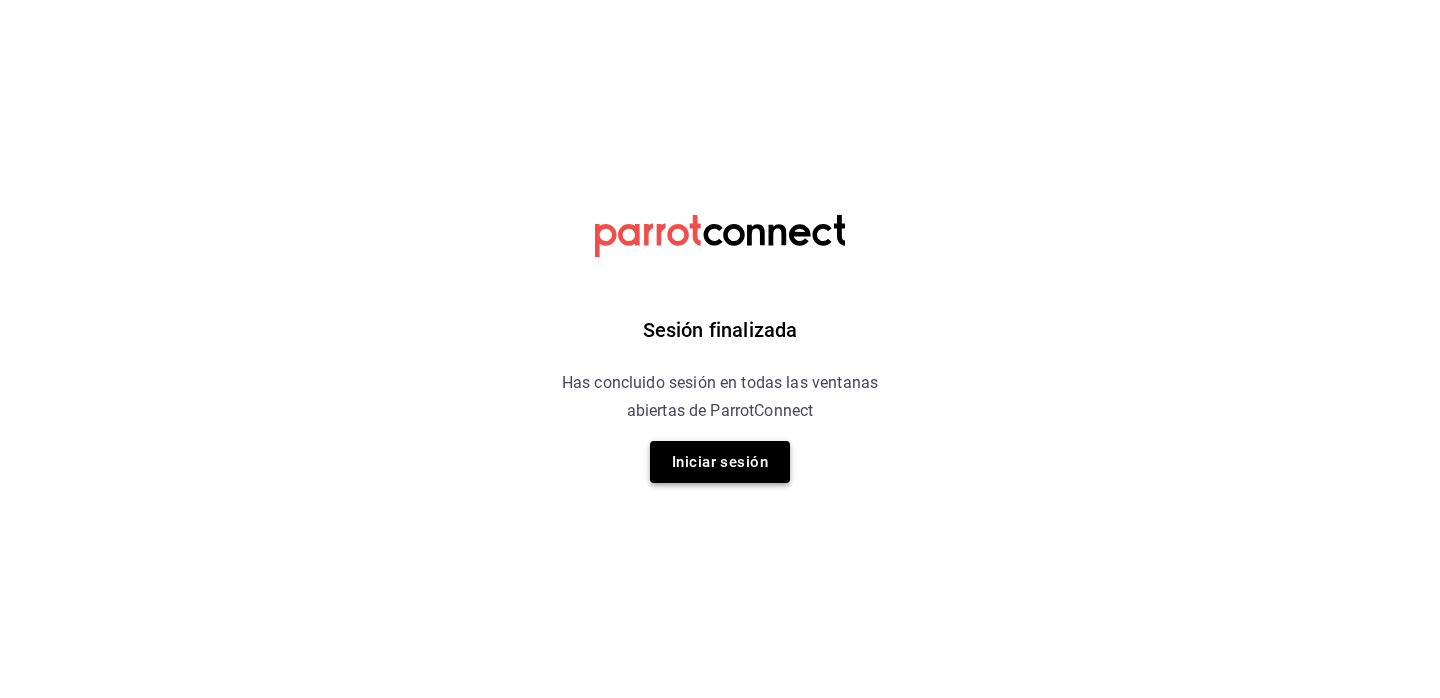 click on "Iniciar sesión" at bounding box center [720, 462] 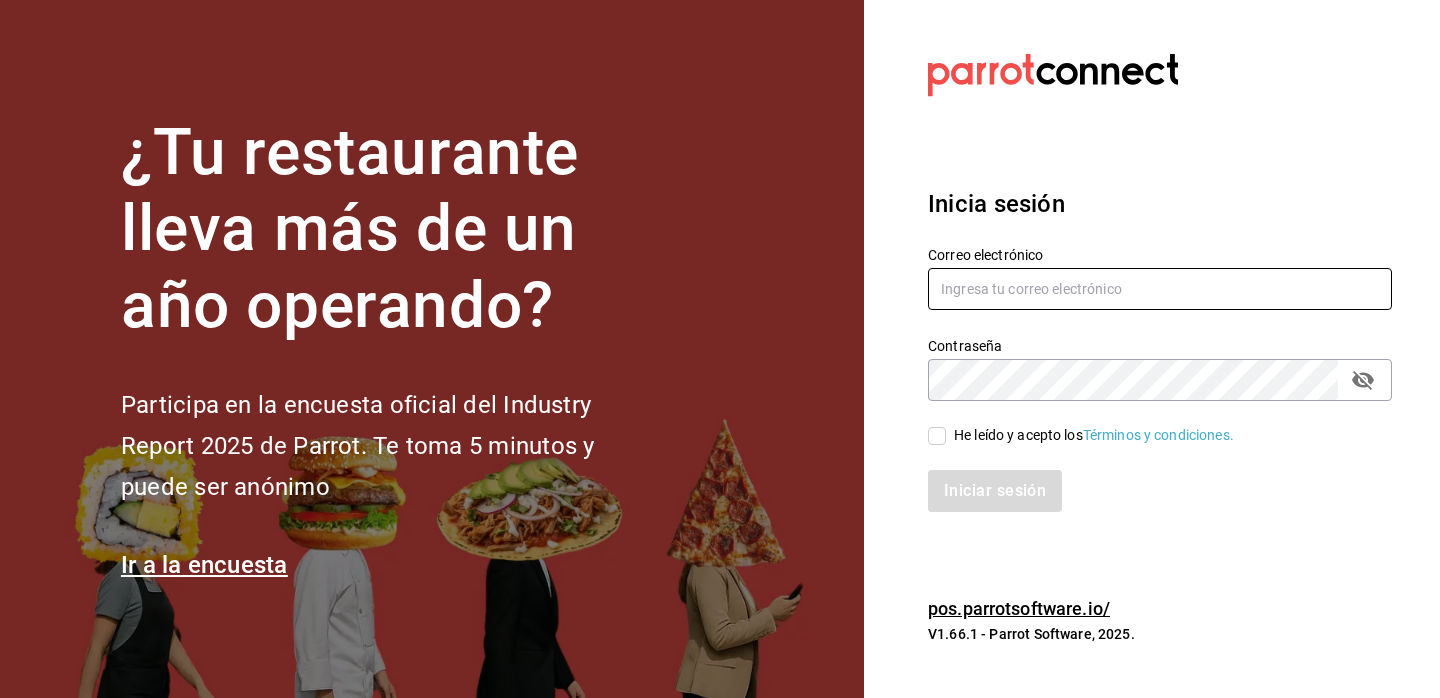type on "[USERNAME]@[DOMAIN]" 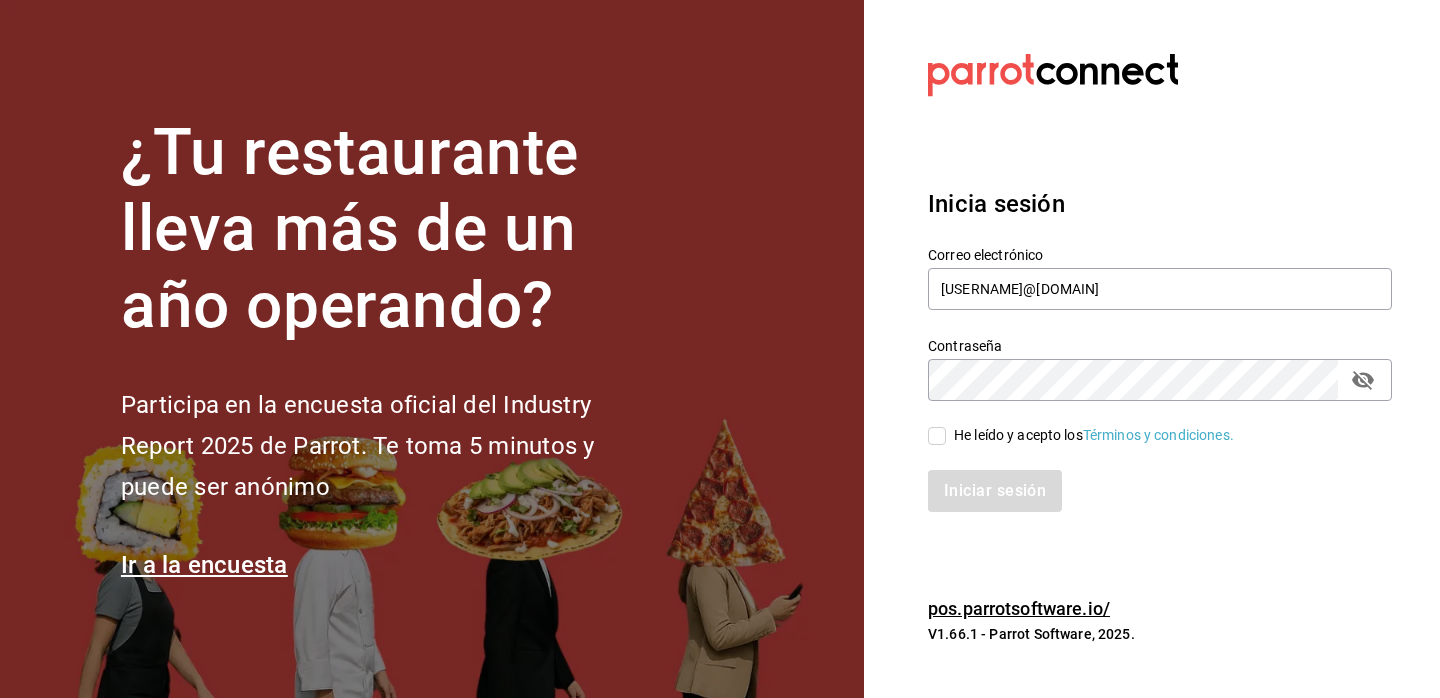click on "He leído y acepto los  Términos y condiciones." at bounding box center (1090, 435) 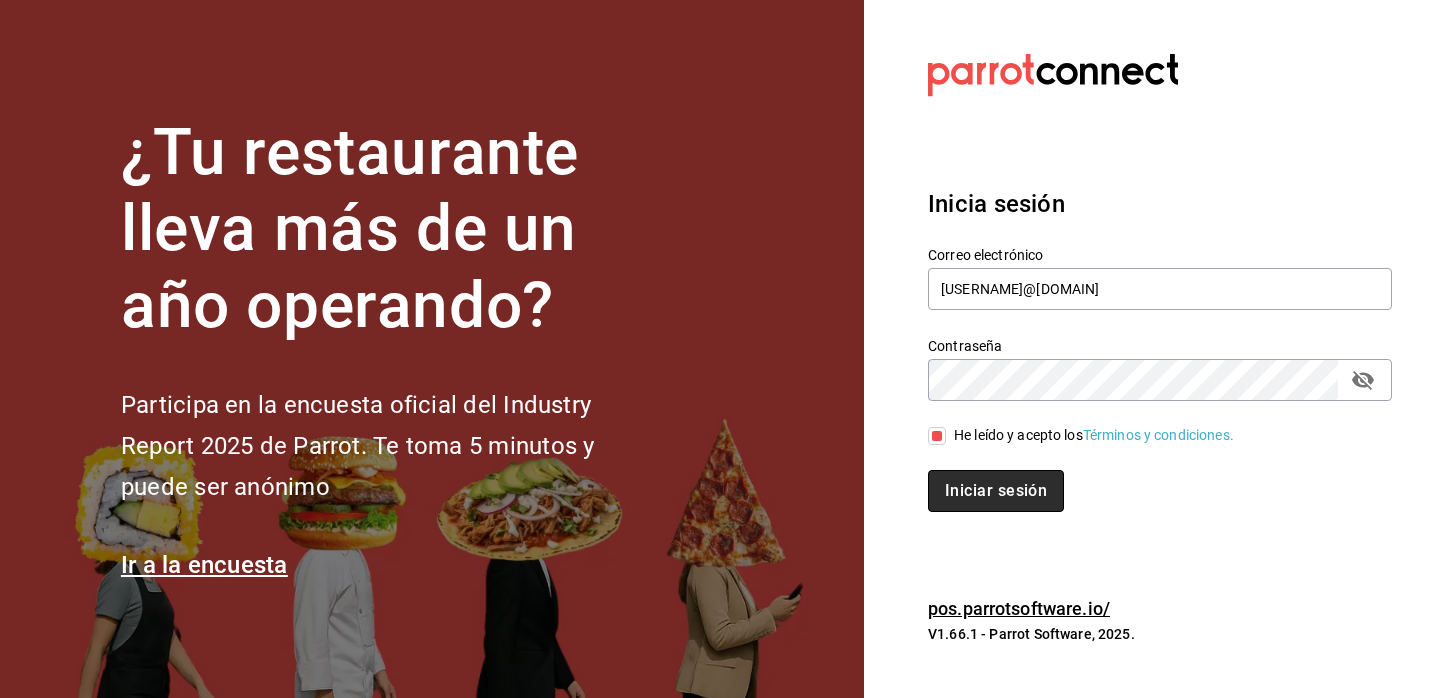 click on "Iniciar sesión" at bounding box center [996, 491] 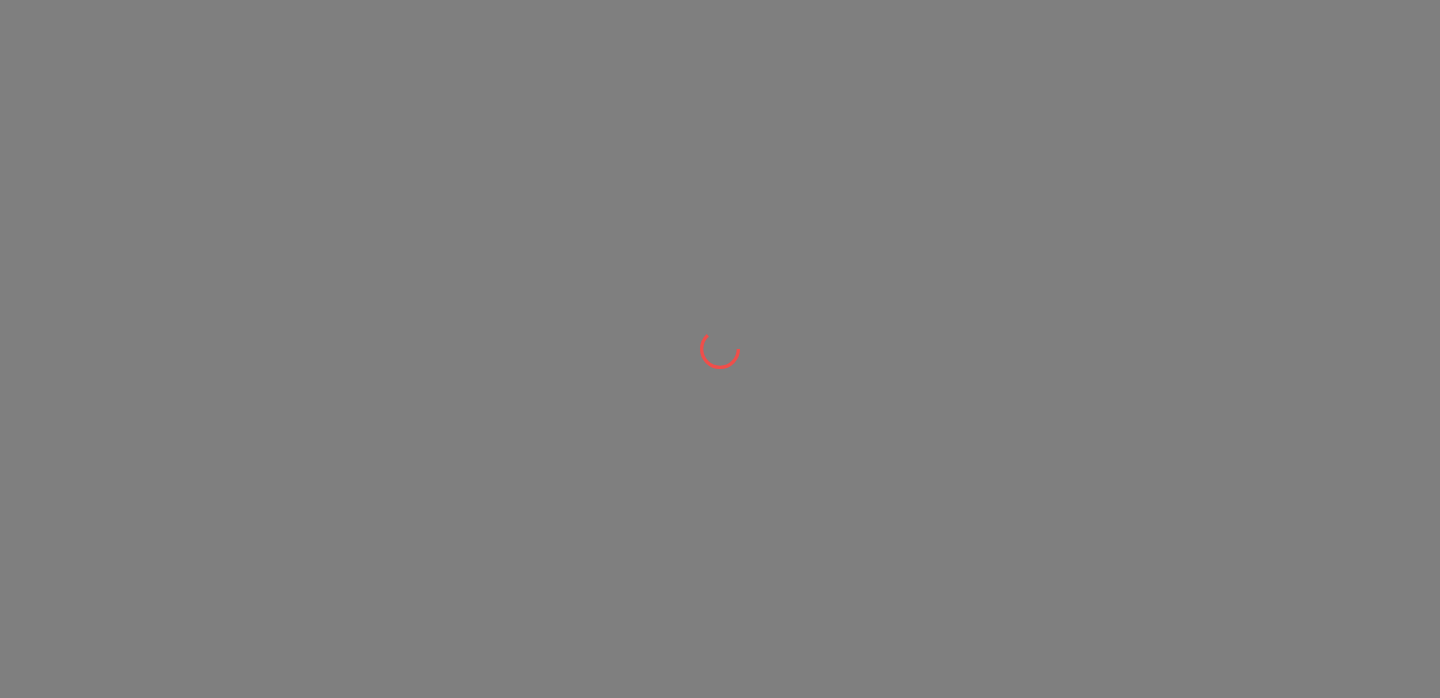 scroll, scrollTop: 0, scrollLeft: 0, axis: both 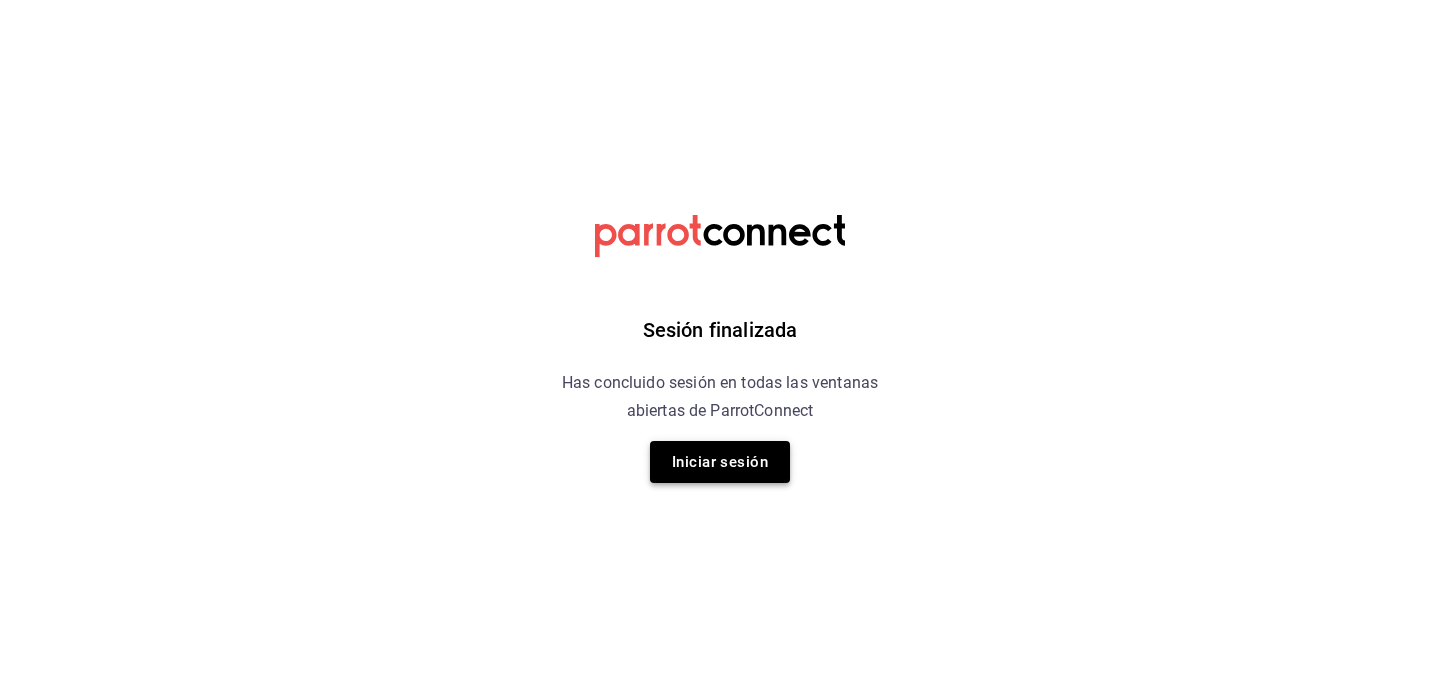 click on "Iniciar sesión" at bounding box center (720, 462) 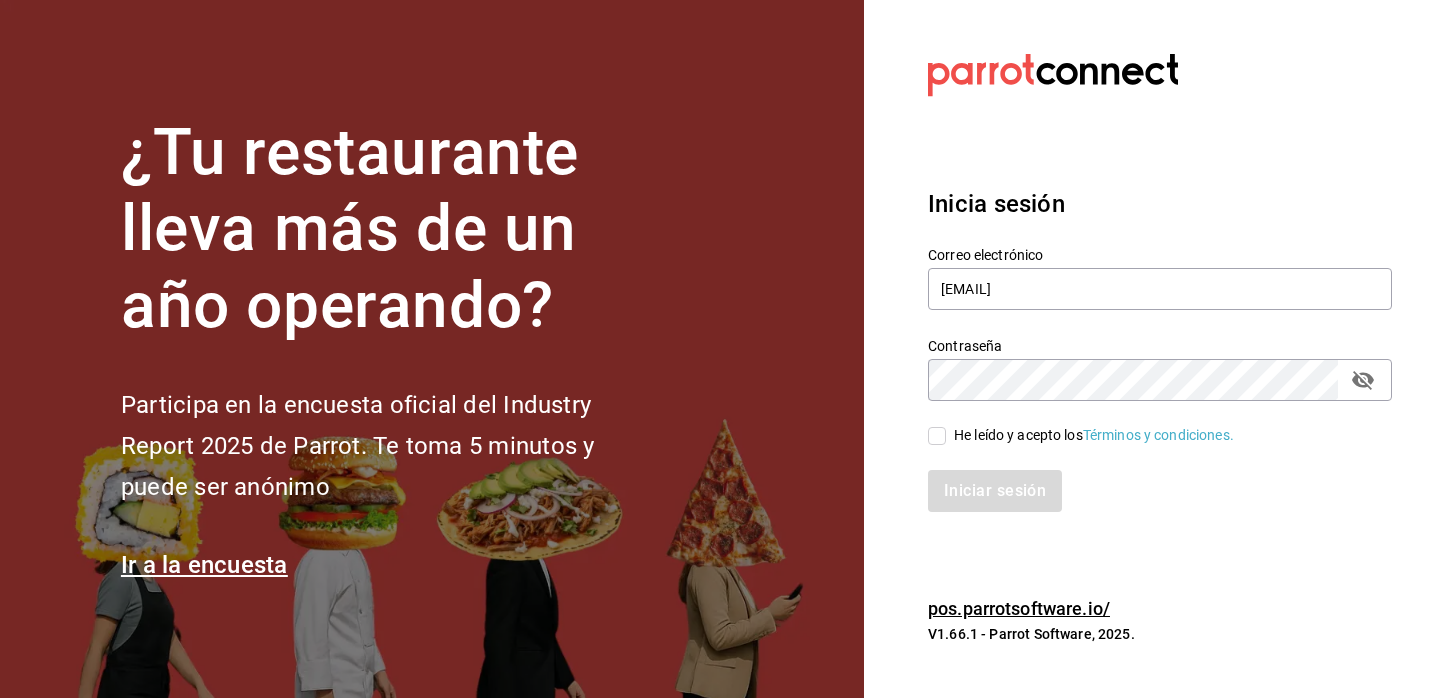 click on "Iniciar sesión" at bounding box center (1148, 479) 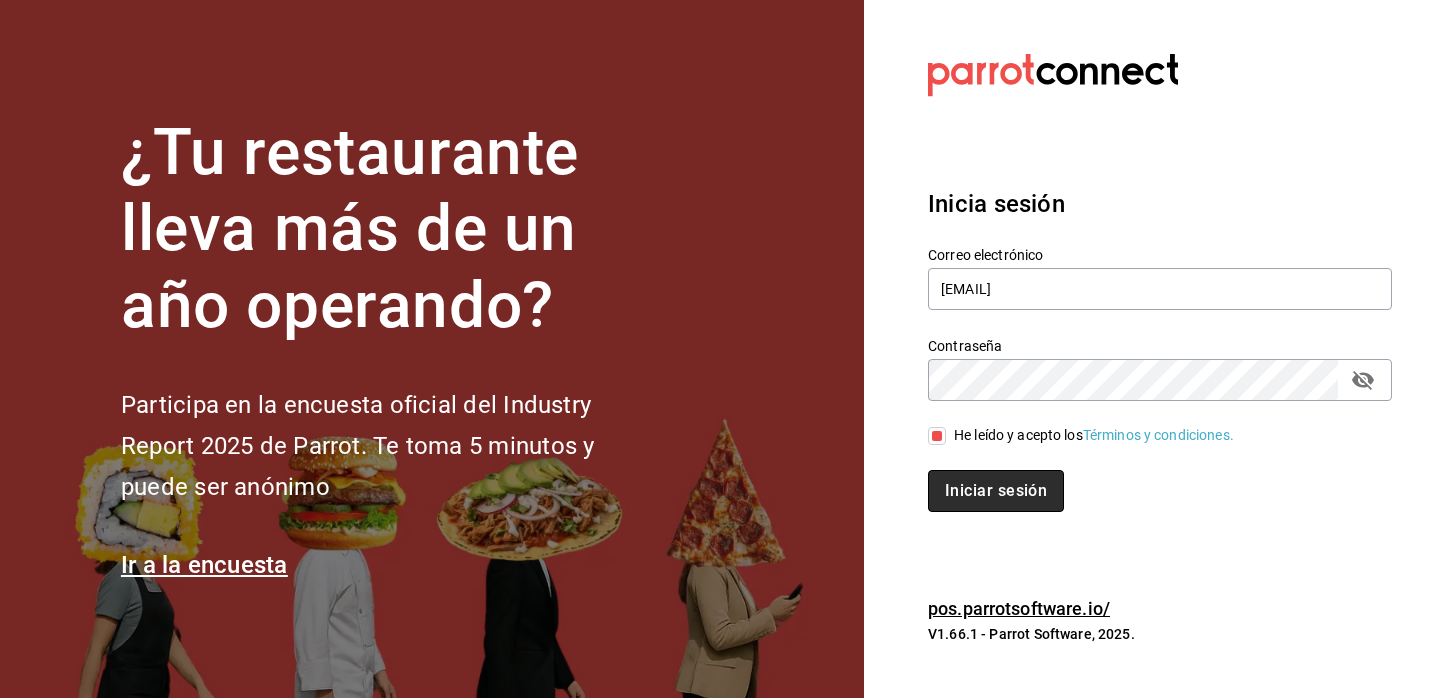 click on "Iniciar sesión" at bounding box center [996, 491] 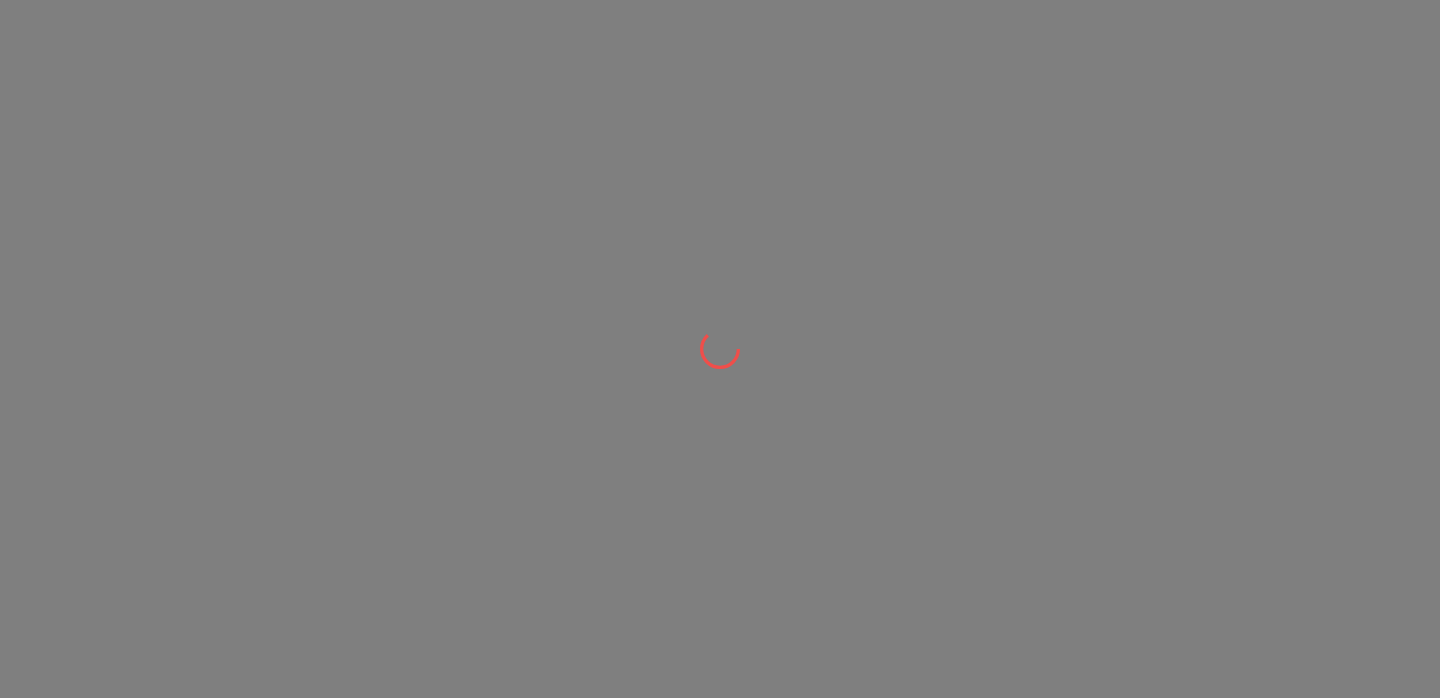 scroll, scrollTop: 0, scrollLeft: 0, axis: both 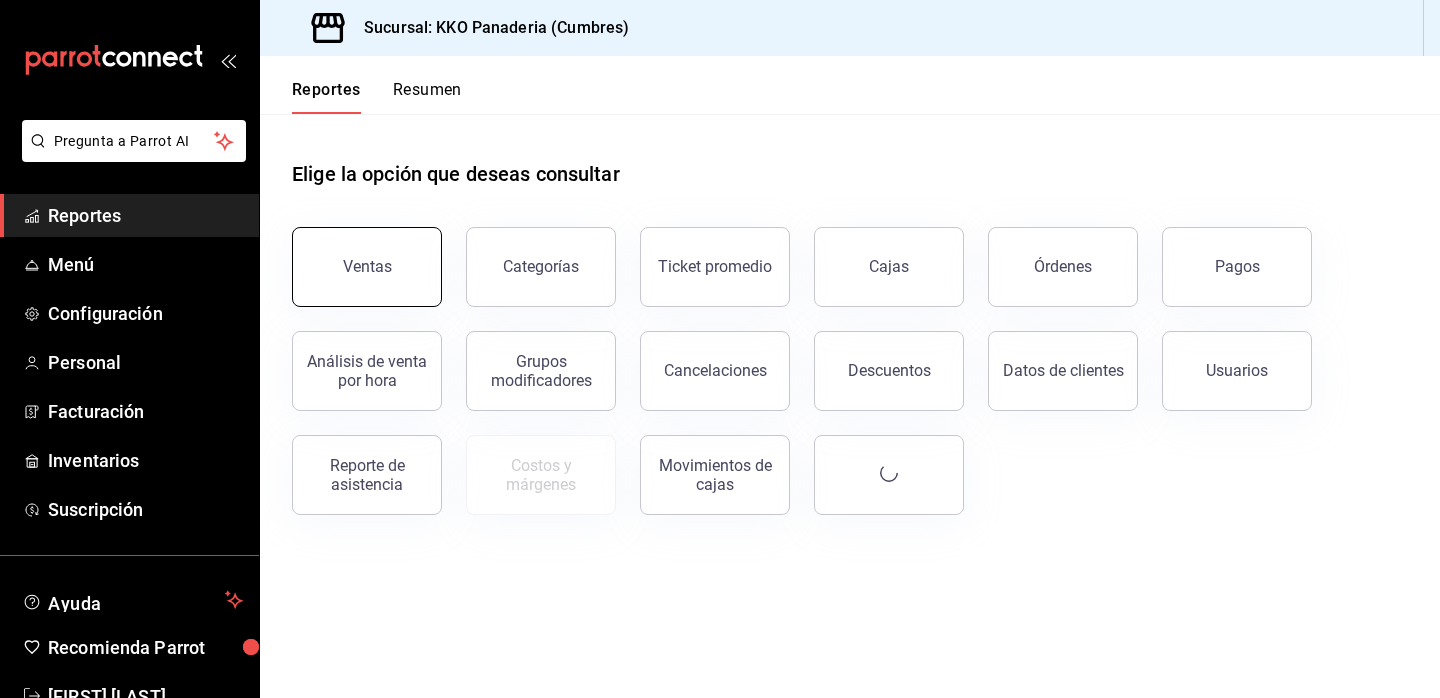 click on "Ventas" at bounding box center [367, 267] 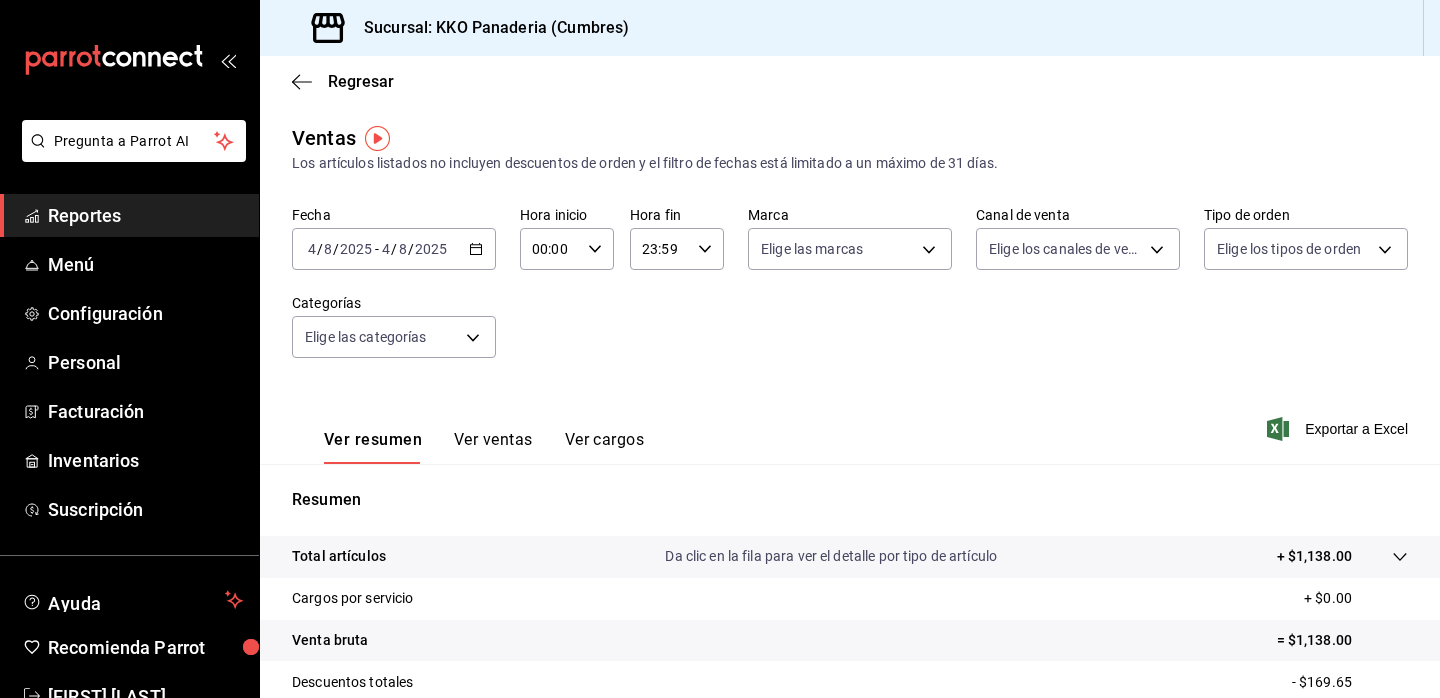 click on "Reportes" at bounding box center (145, 215) 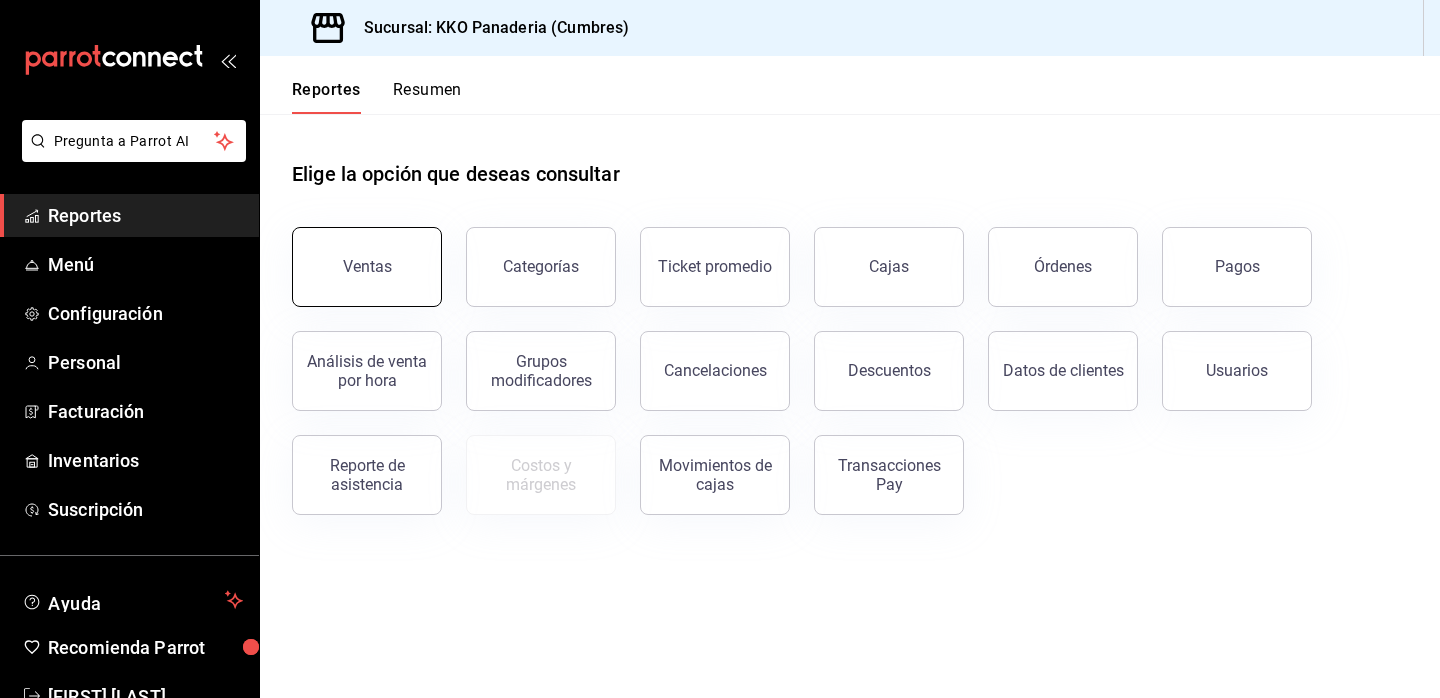 click on "Ventas" at bounding box center [367, 267] 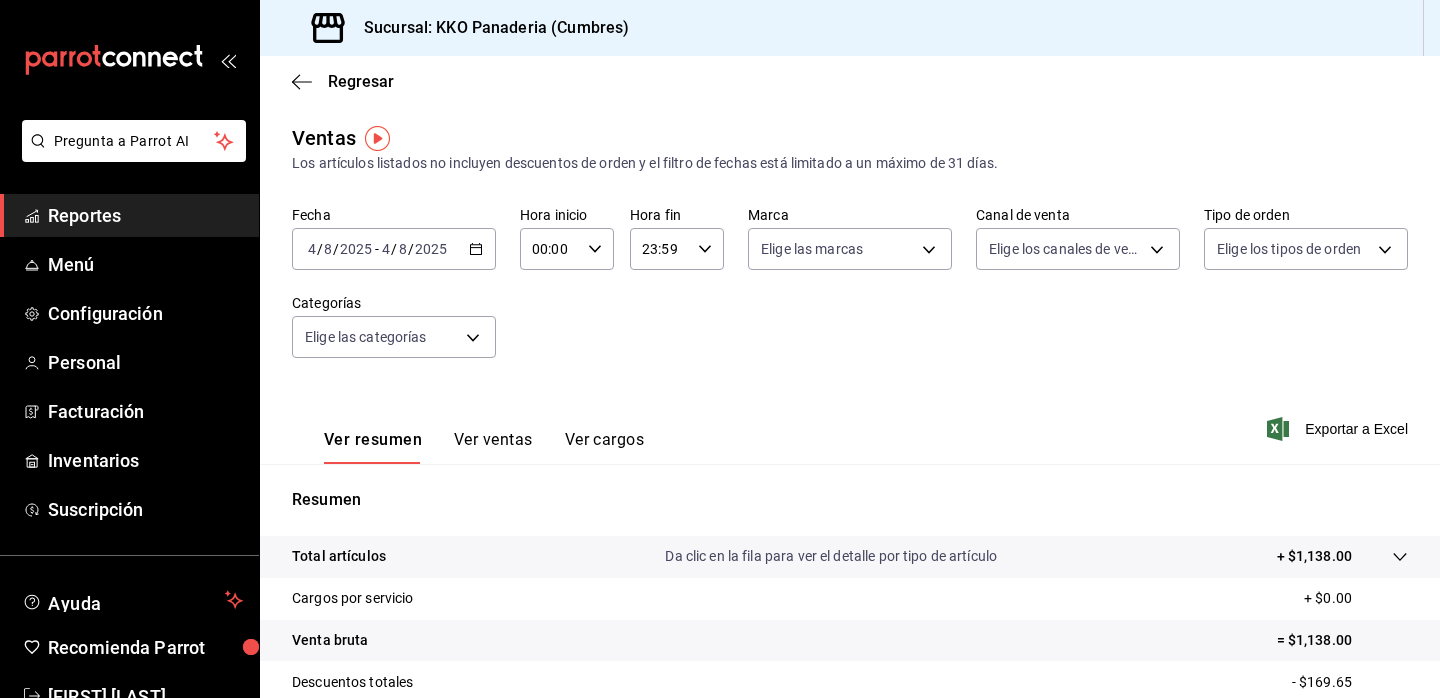 click on "Reportes" at bounding box center [145, 215] 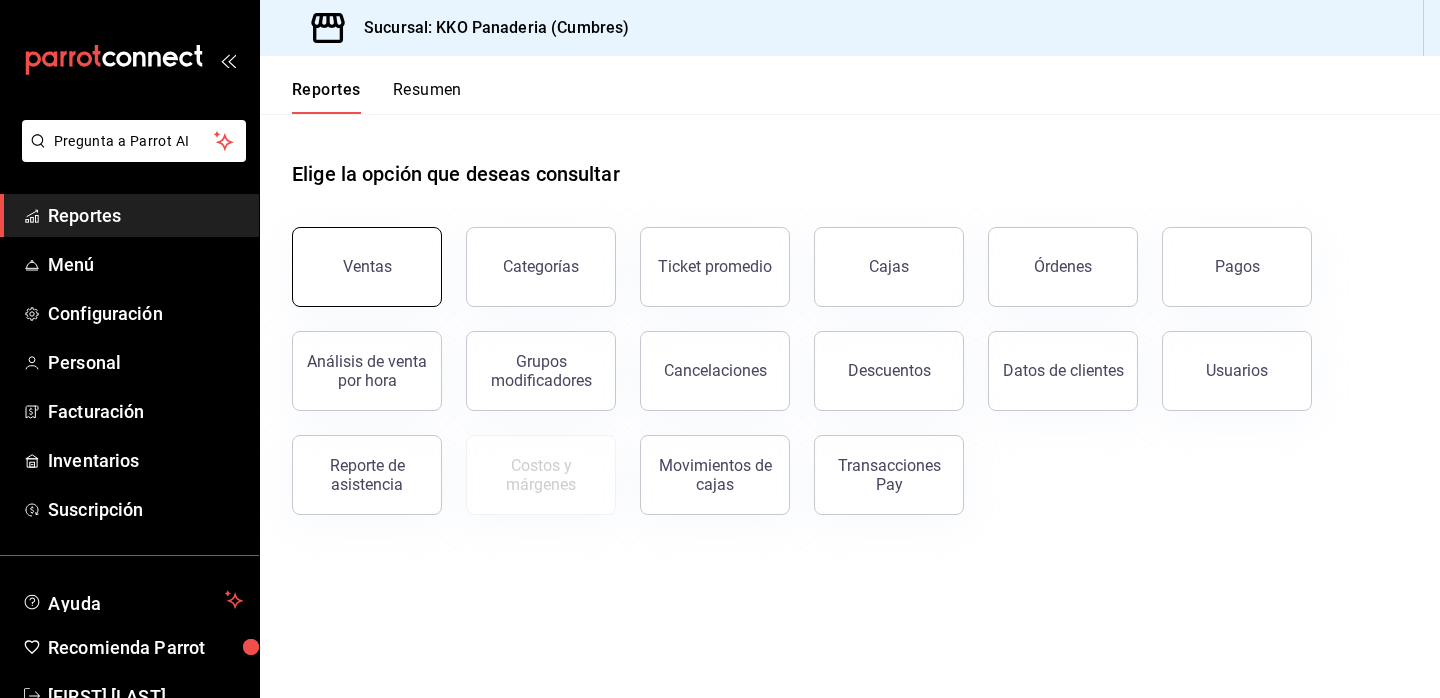 click on "Ventas" at bounding box center (367, 267) 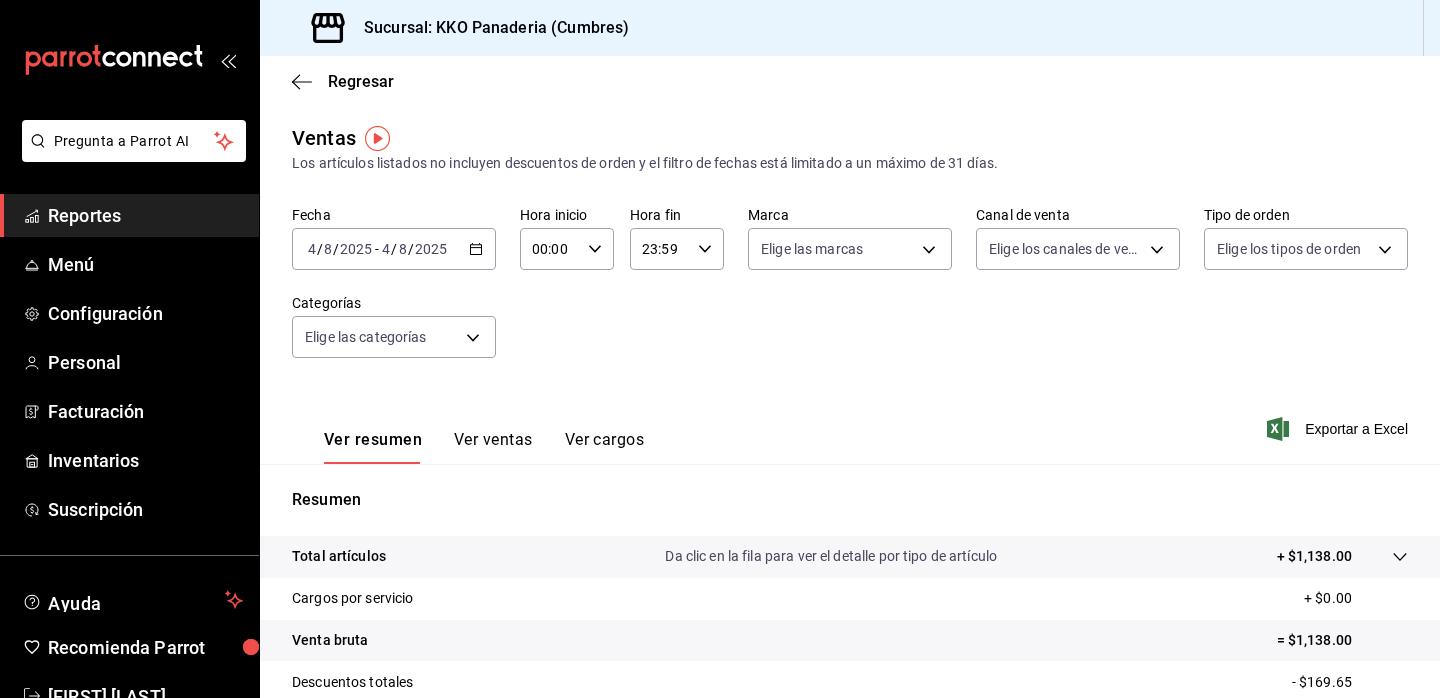 click on "Reportes" at bounding box center [129, 215] 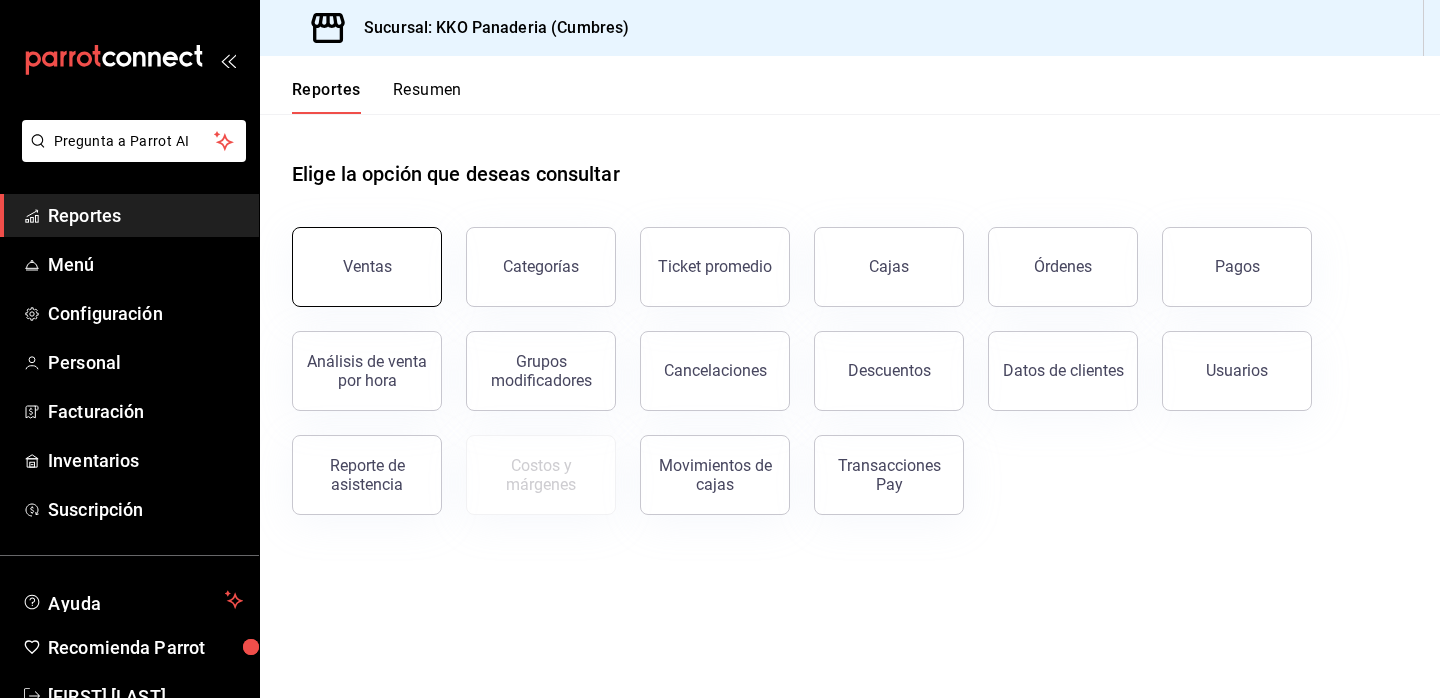 click on "Ventas" at bounding box center [355, 255] 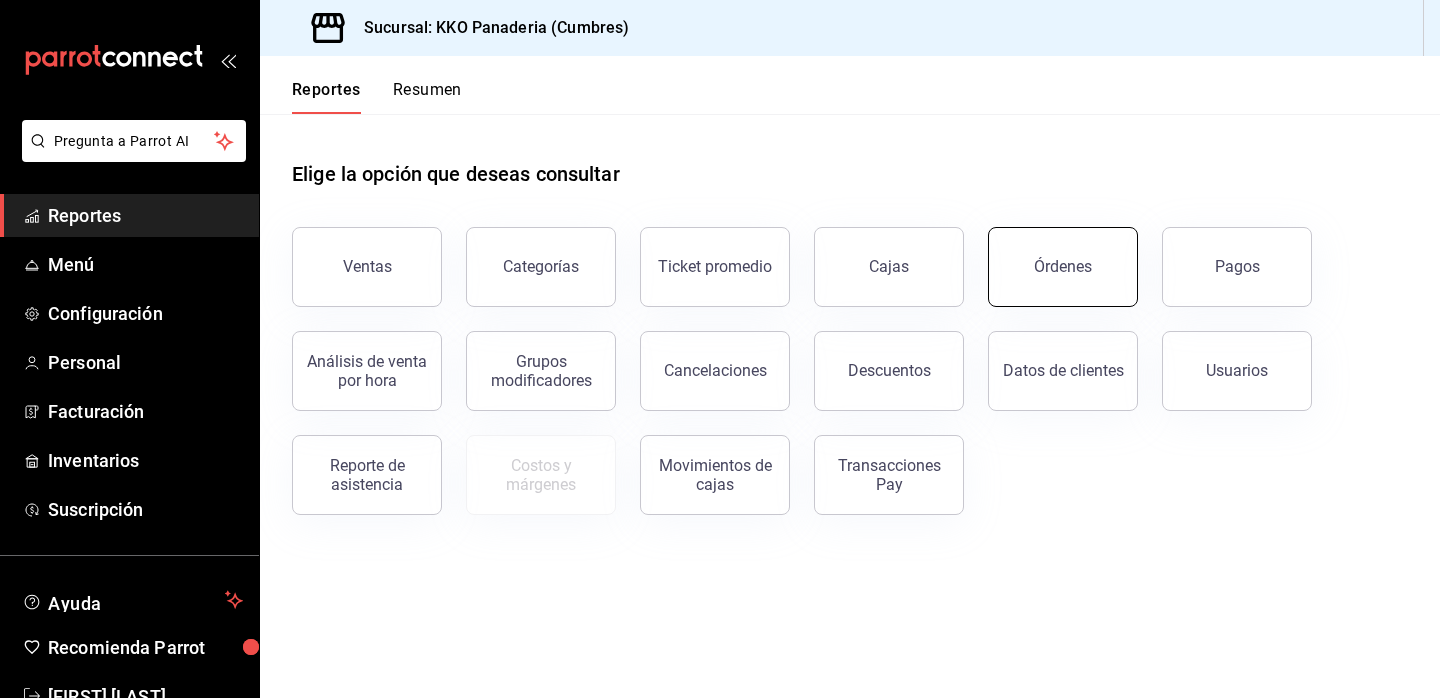click on "Órdenes" at bounding box center (1063, 267) 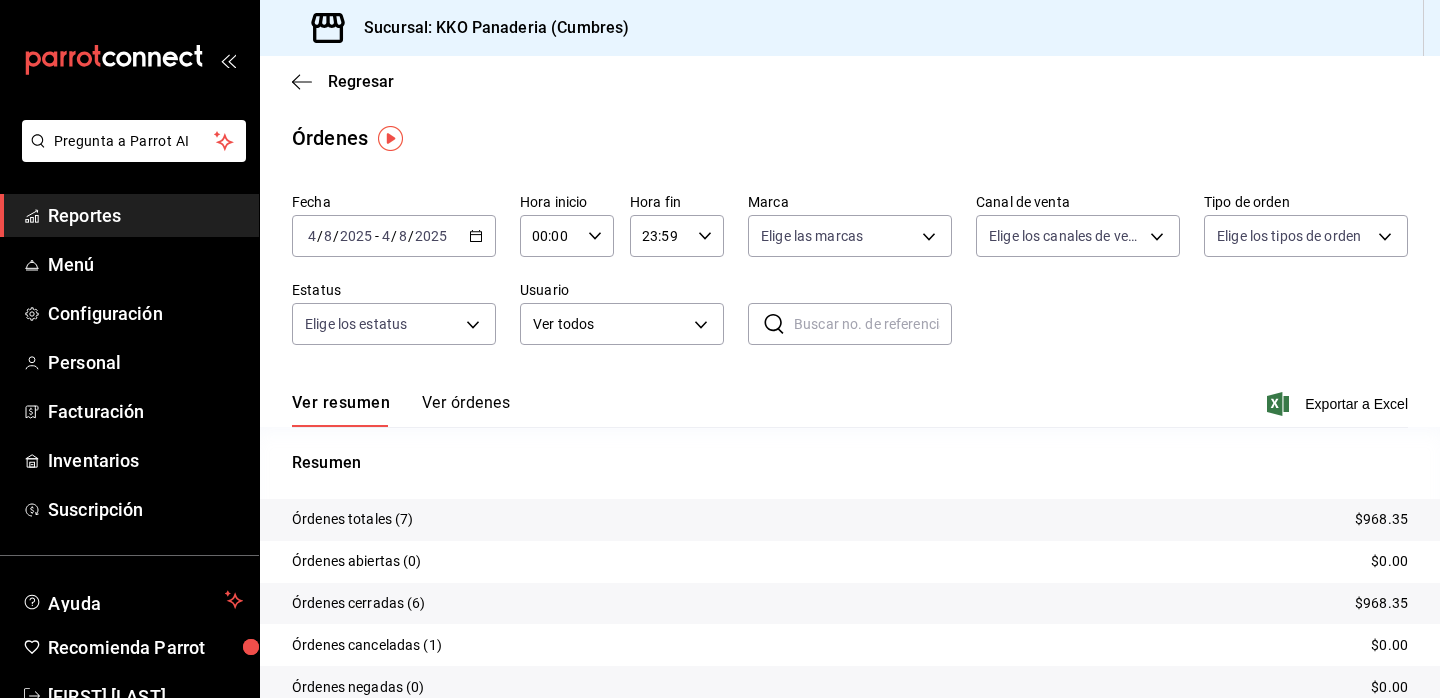 click on "Ver órdenes" at bounding box center (466, 410) 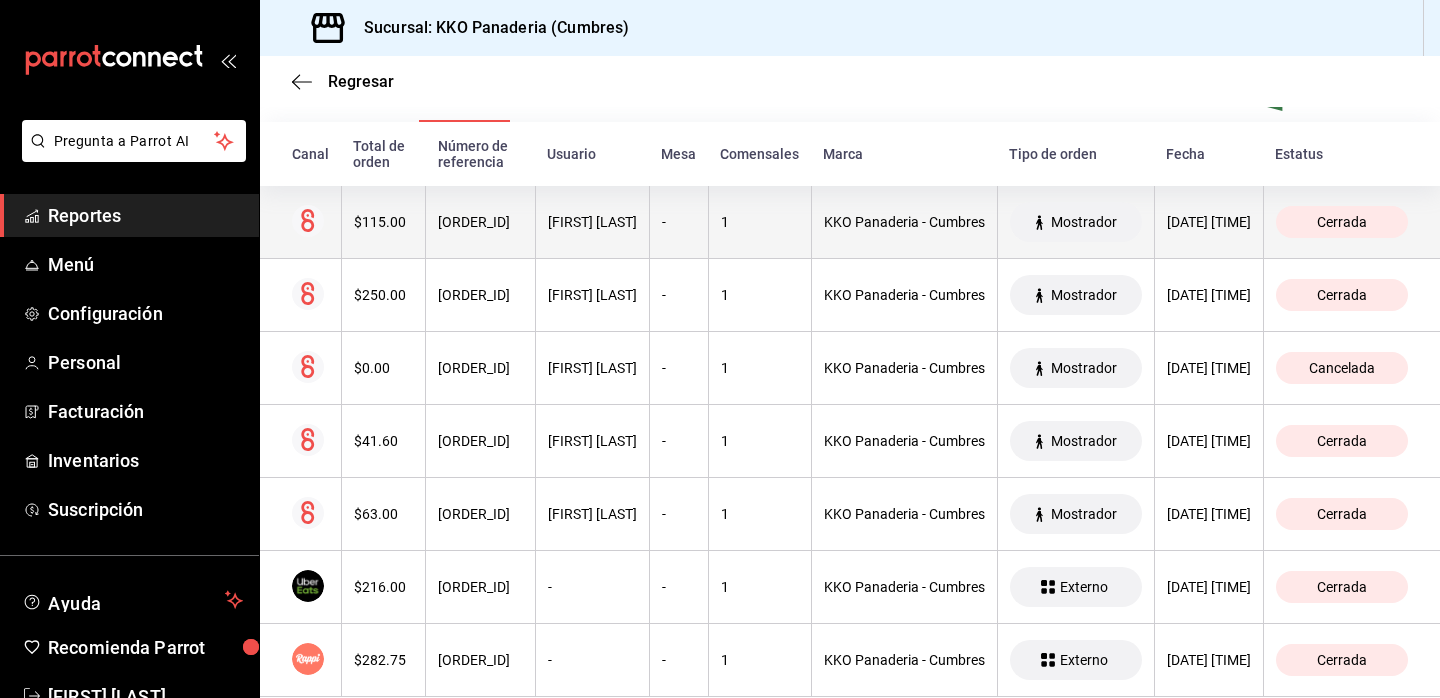 scroll, scrollTop: 345, scrollLeft: 0, axis: vertical 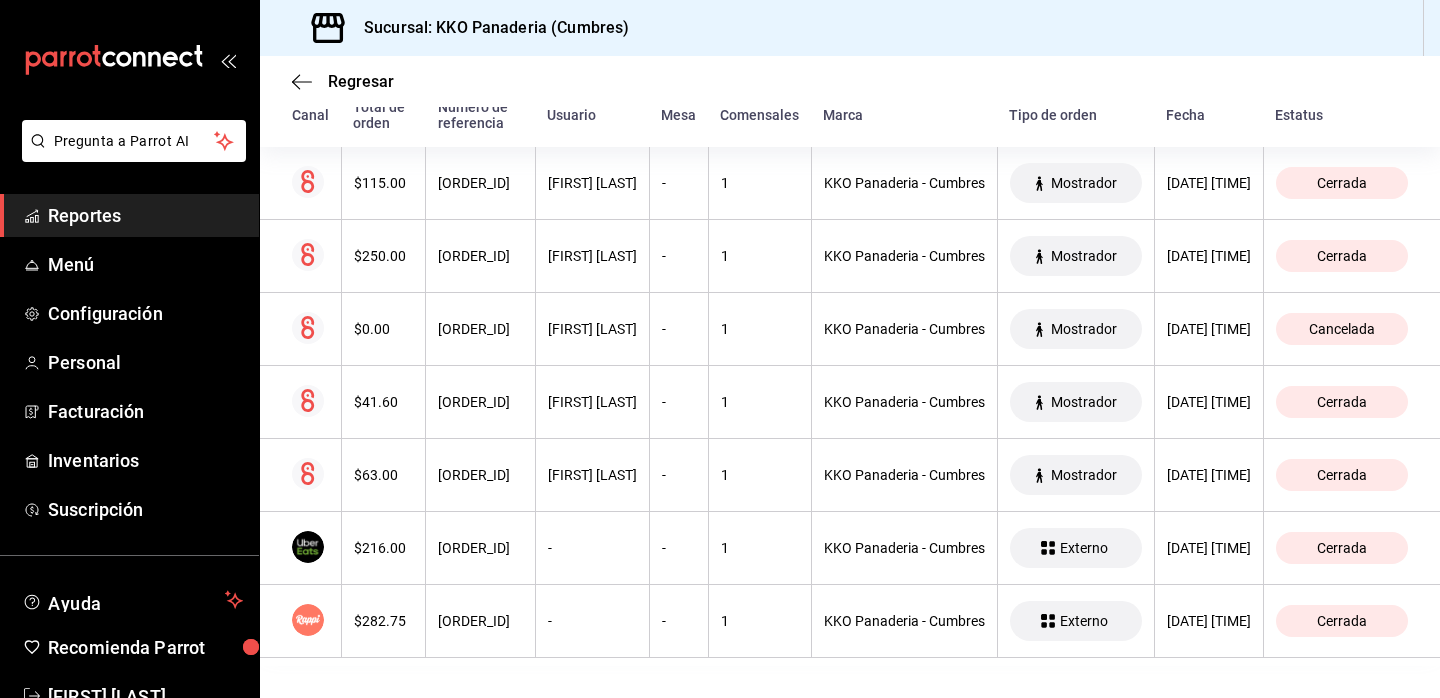 click on "Reportes" at bounding box center (145, 215) 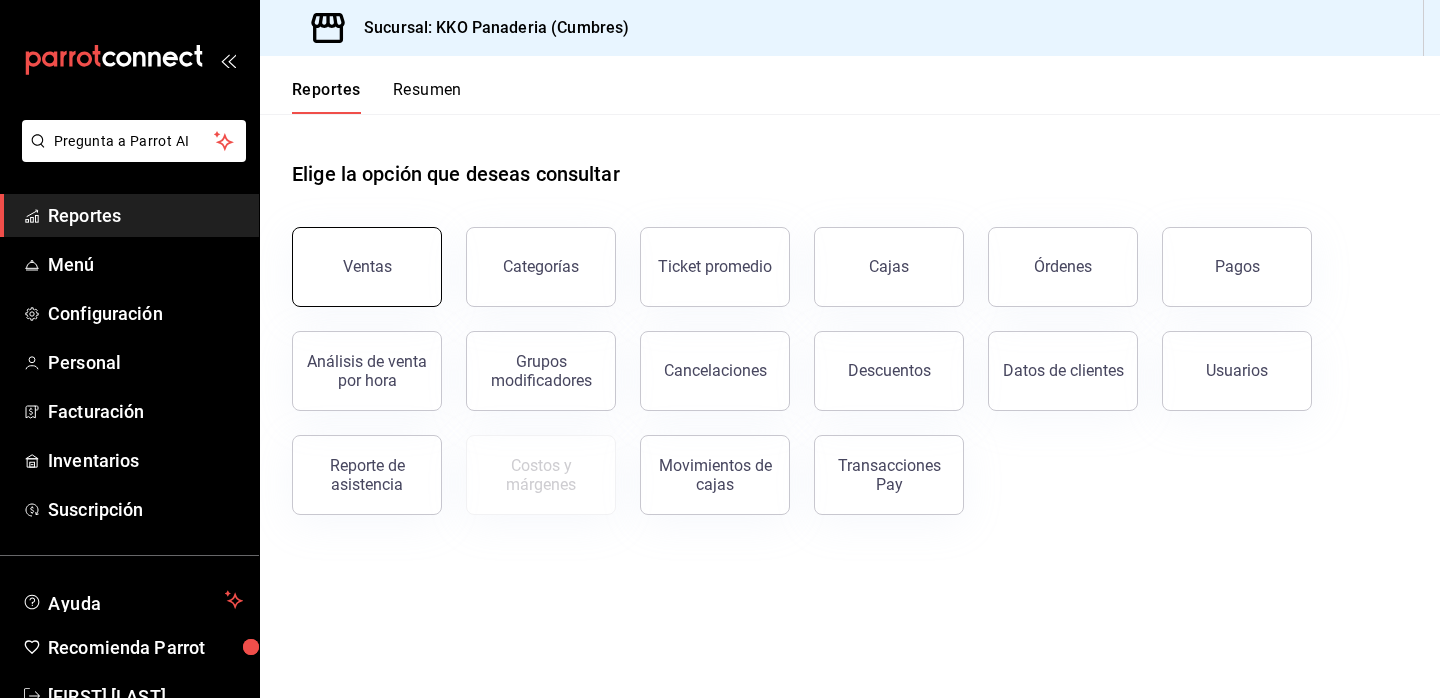 click on "Ventas" at bounding box center [367, 267] 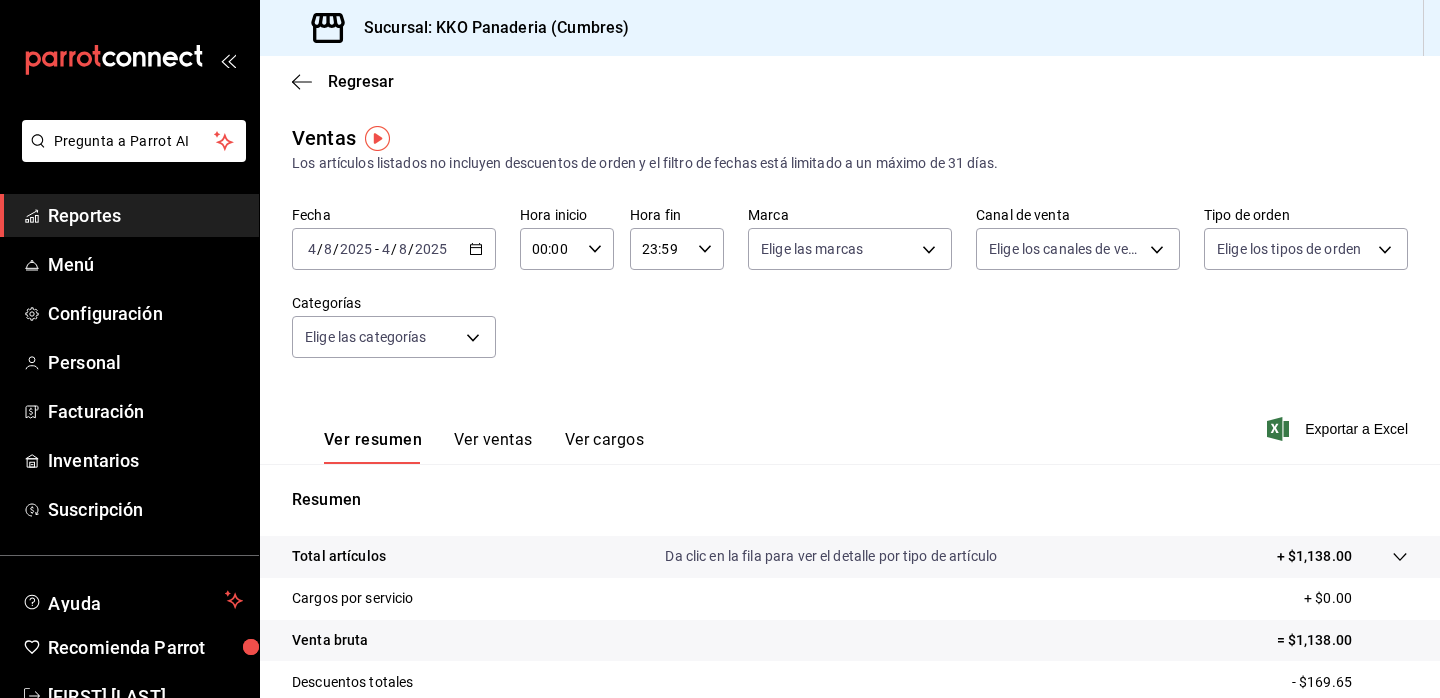 click on "Reportes" at bounding box center [145, 215] 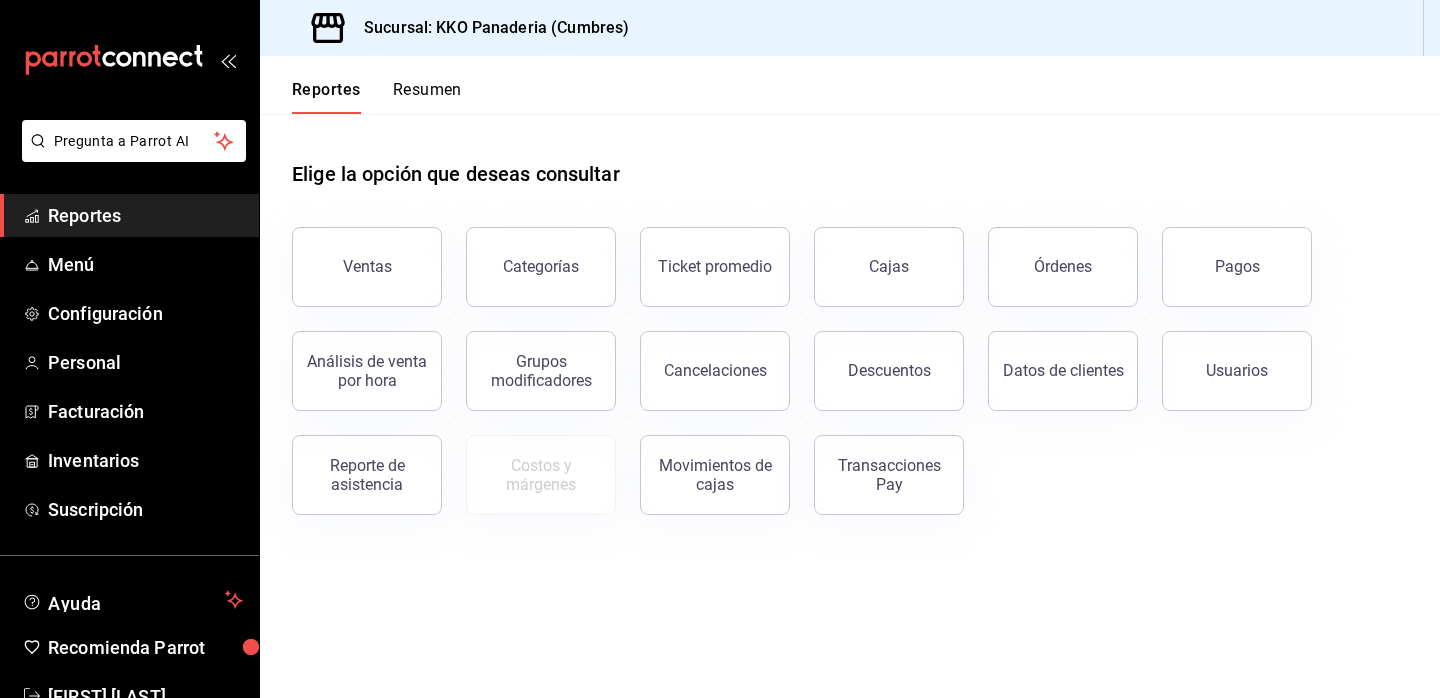 click on "Reportes" at bounding box center (145, 215) 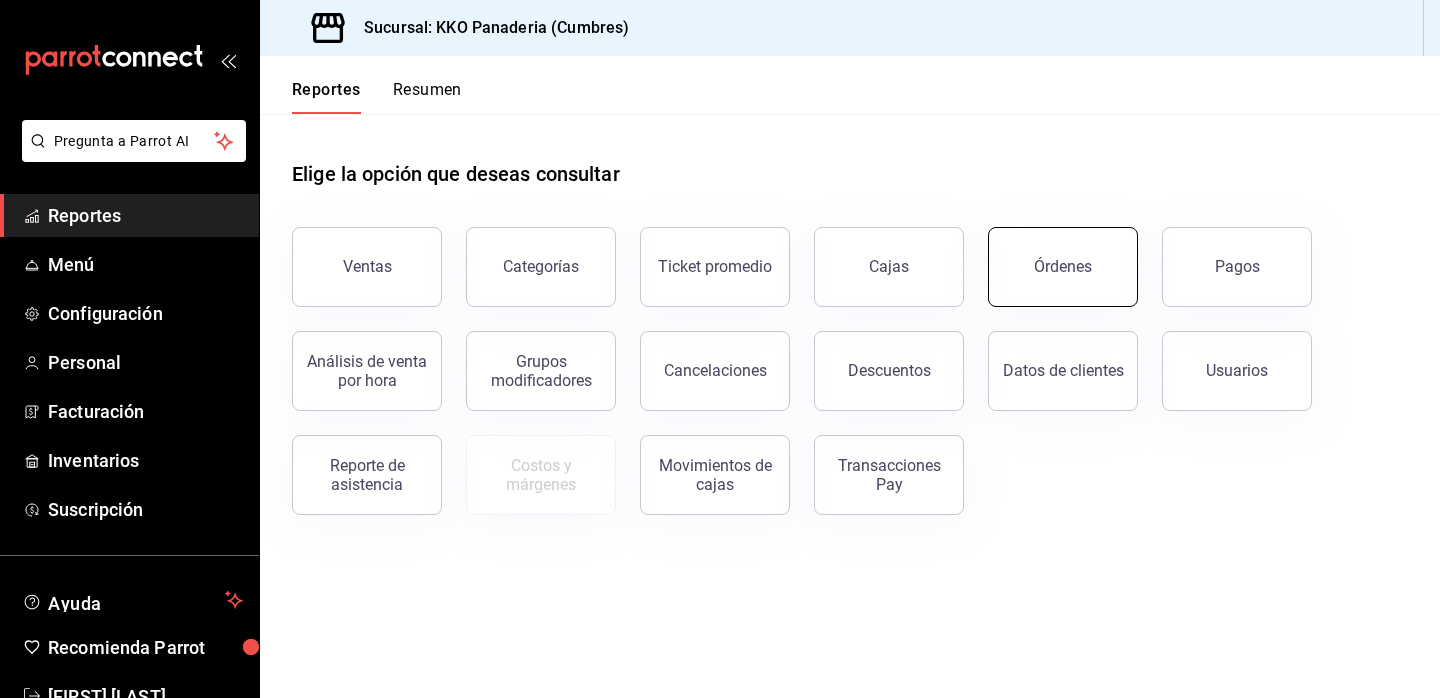 click on "Órdenes" at bounding box center (1063, 267) 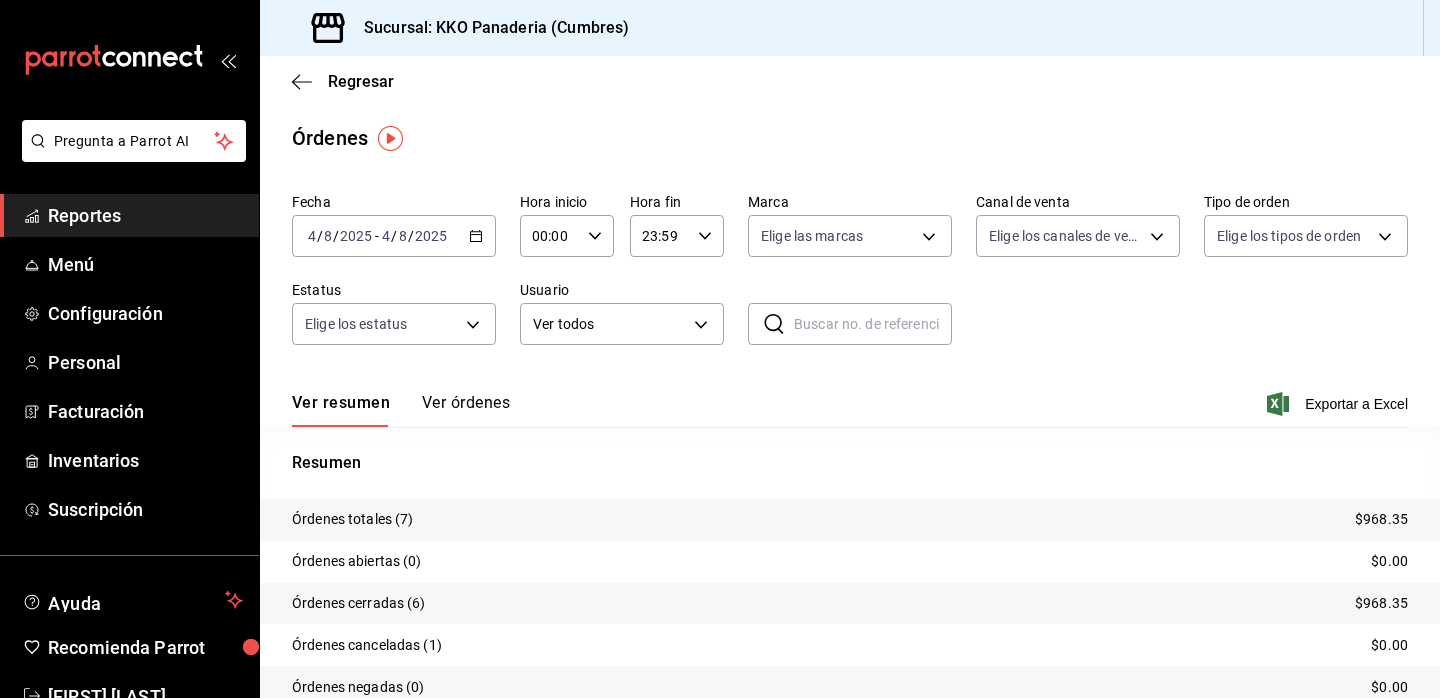click on "Reportes" at bounding box center (145, 215) 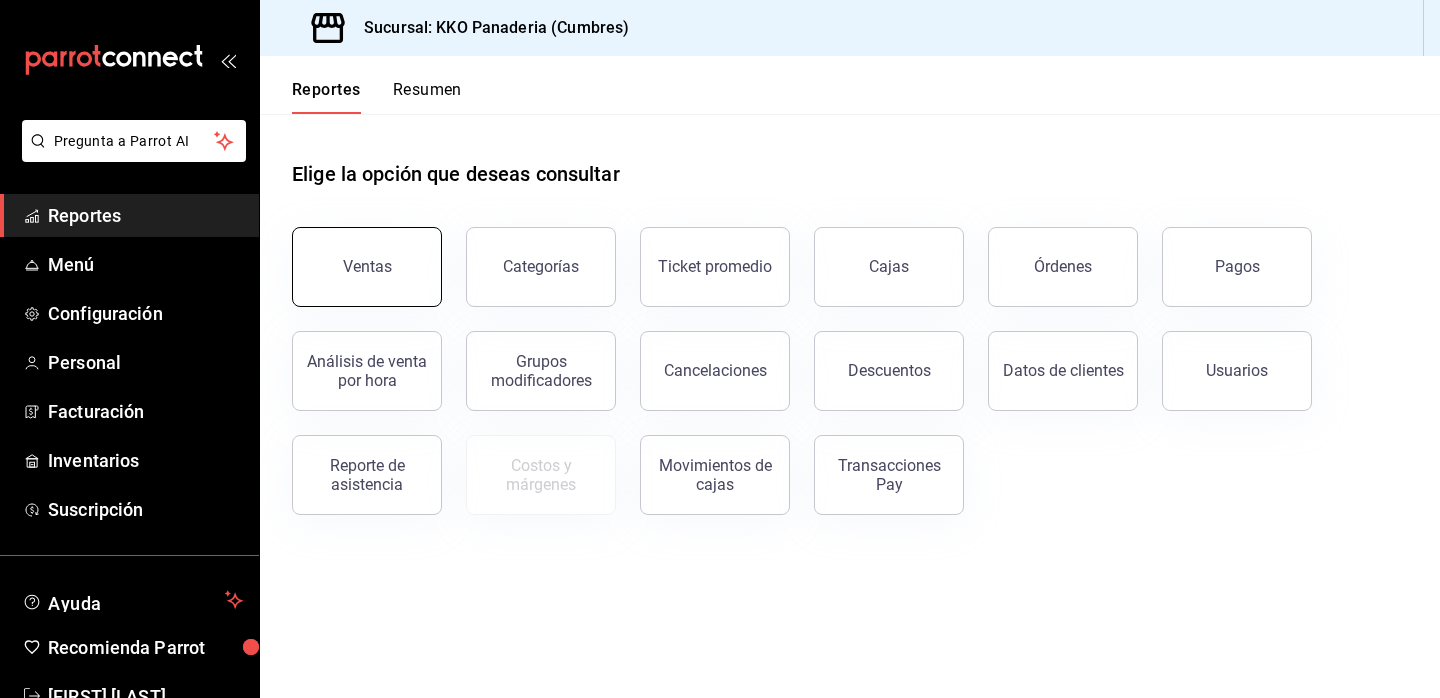 click on "Ventas" at bounding box center (367, 266) 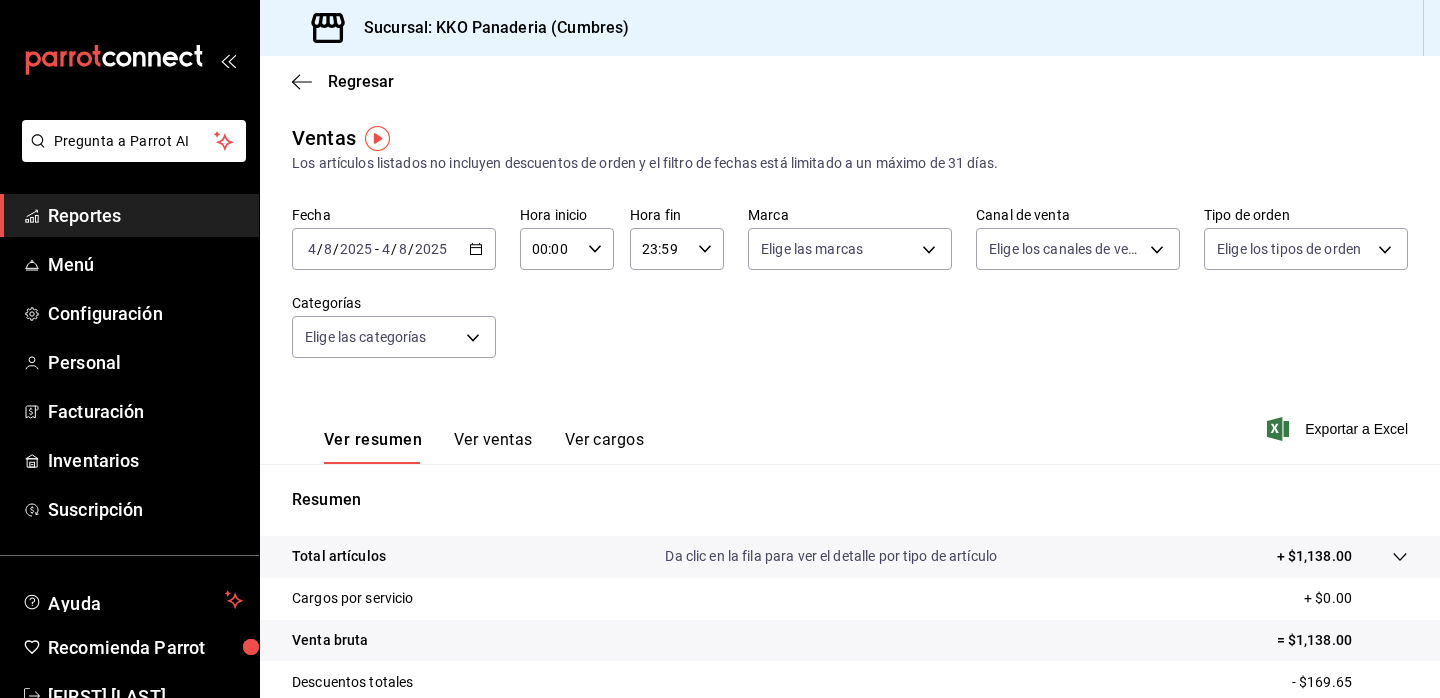 click on "Reportes" at bounding box center (145, 215) 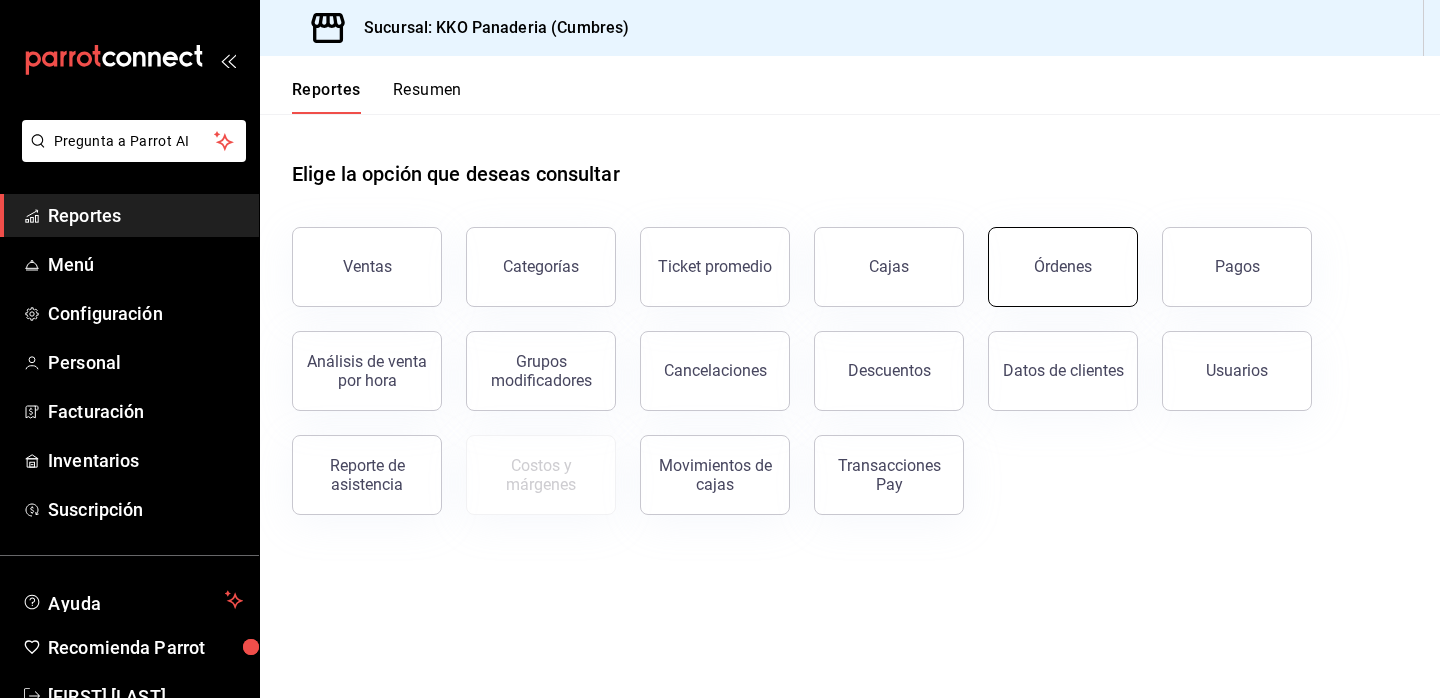 click on "Órdenes" at bounding box center (1063, 266) 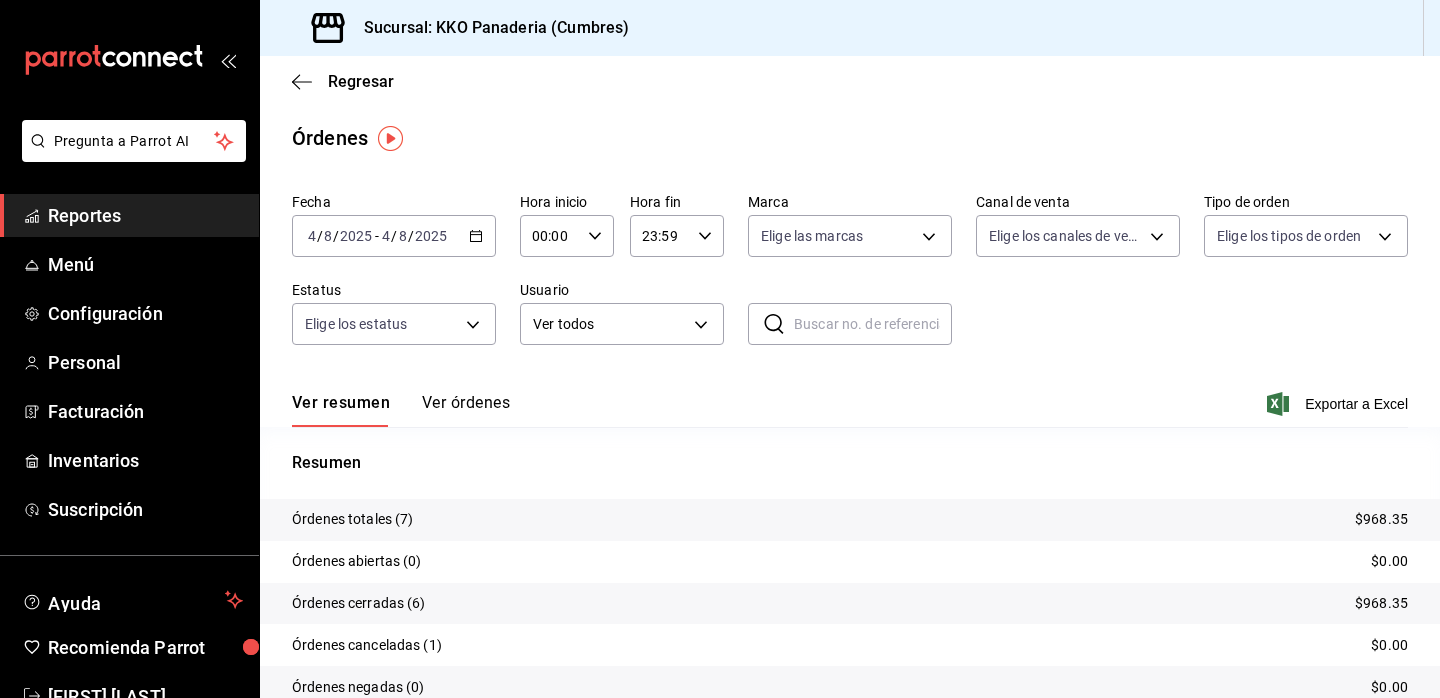 click on "Reportes" at bounding box center [145, 215] 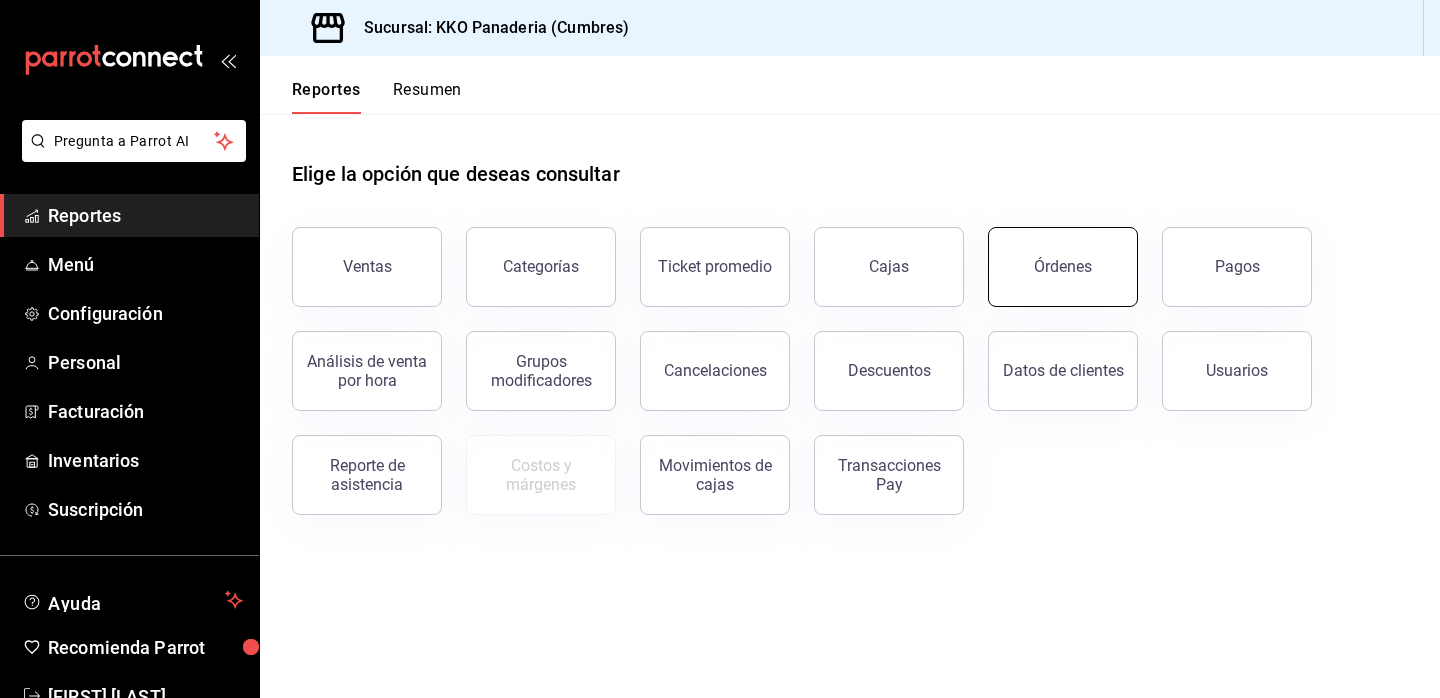 click on "Órdenes" at bounding box center (1063, 267) 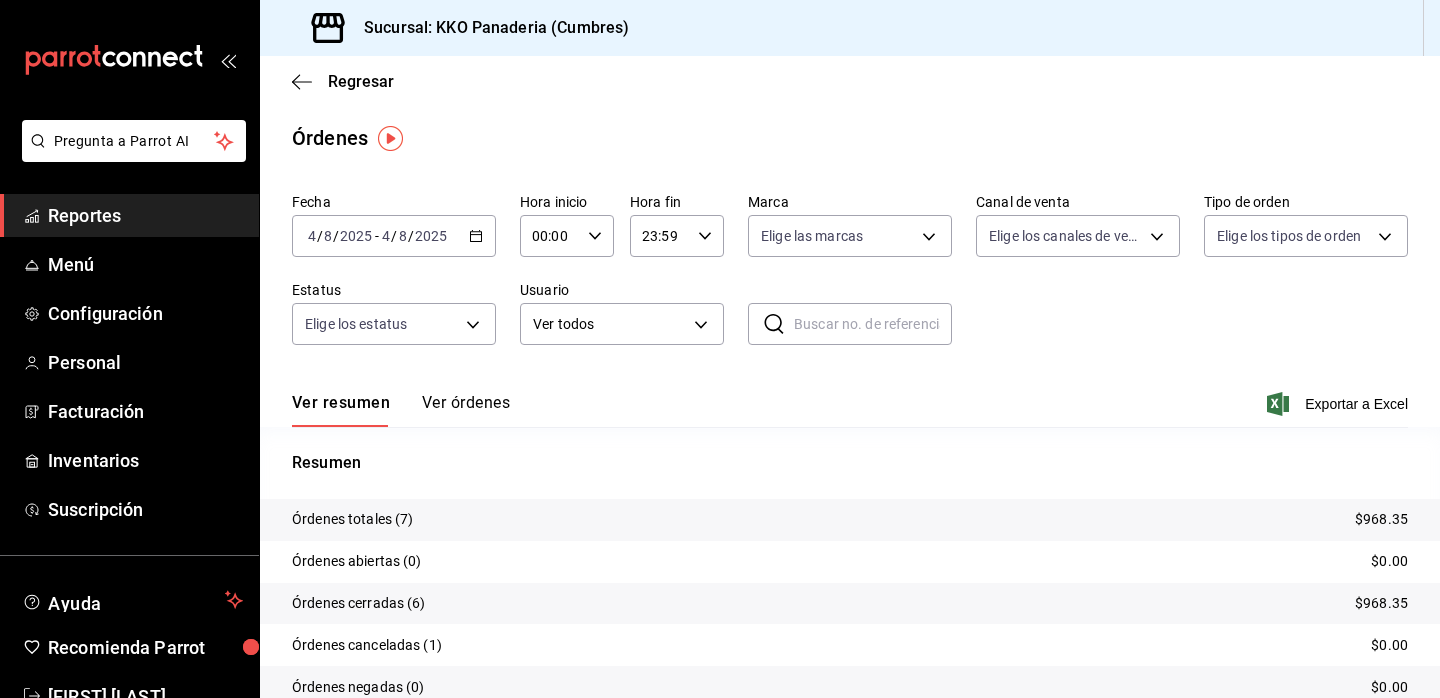 click on "Reportes" at bounding box center (145, 215) 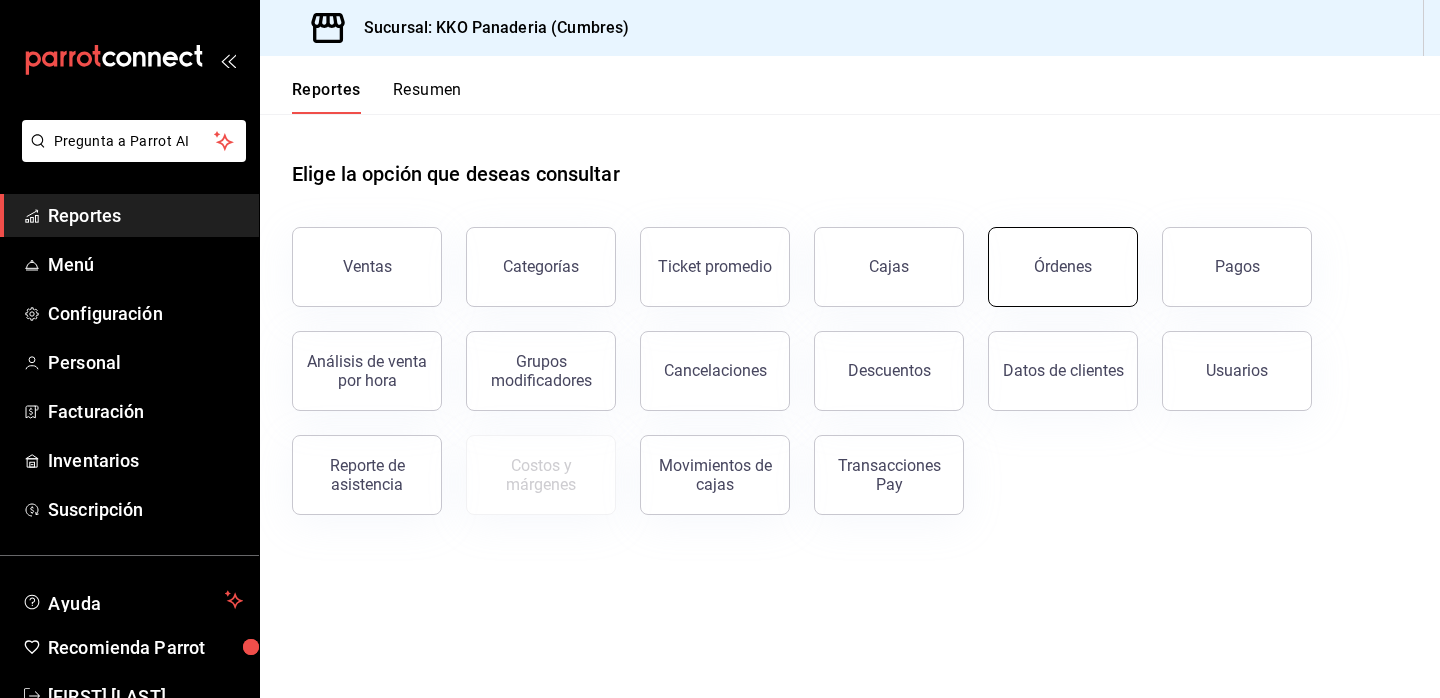 click on "Órdenes" at bounding box center (1063, 267) 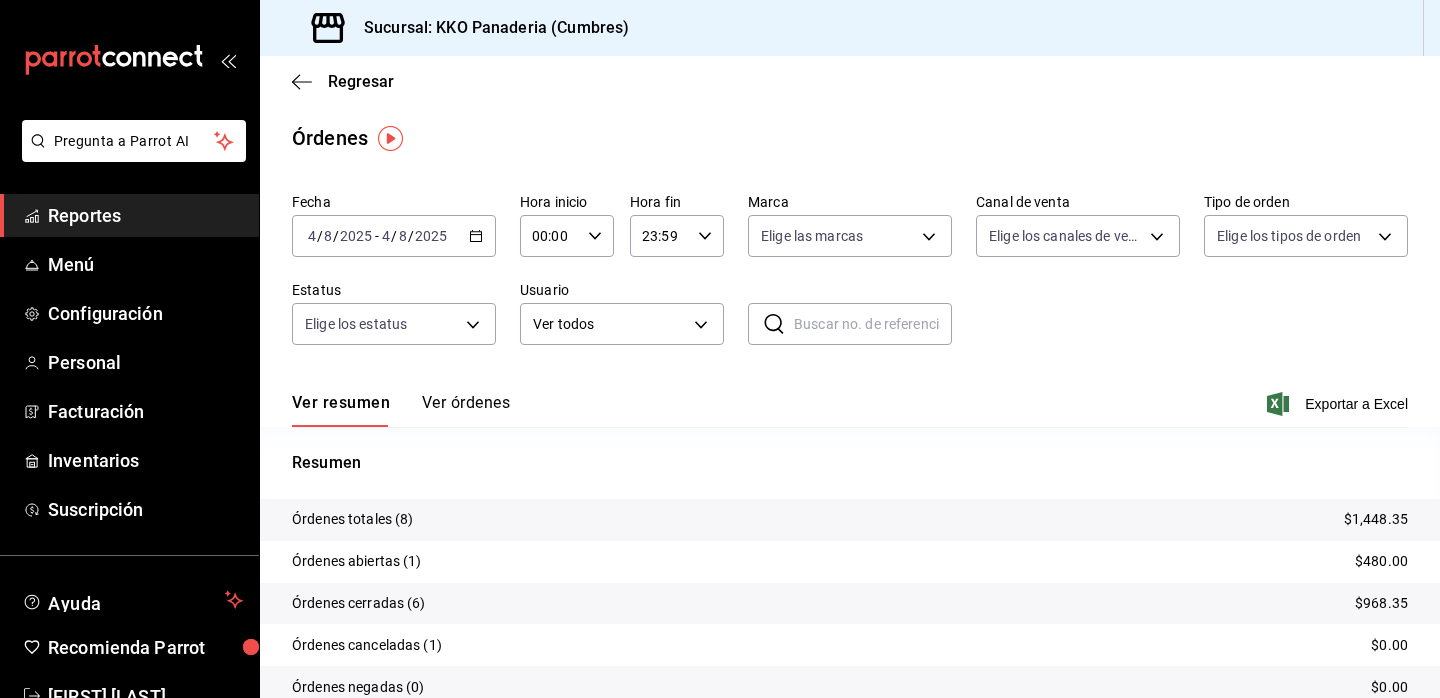 click on "Ver órdenes" at bounding box center (466, 410) 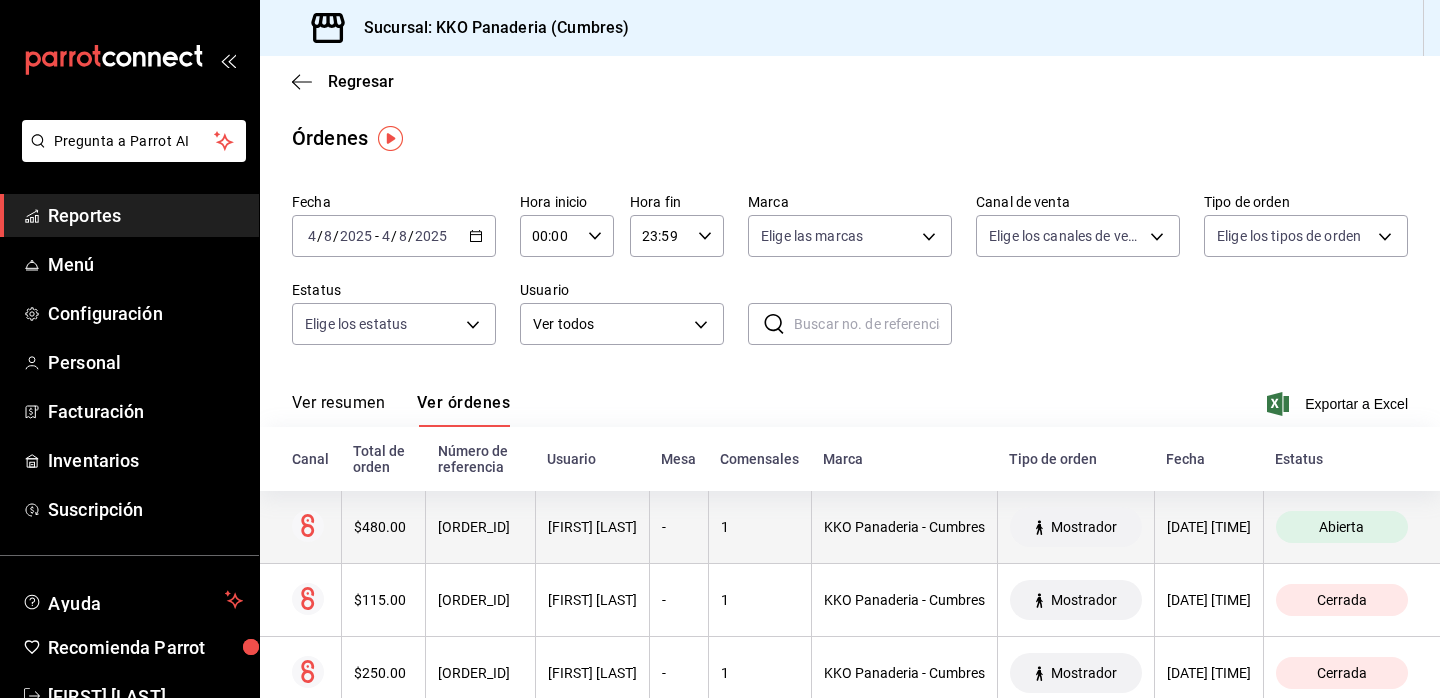 click on "$480.00" at bounding box center (384, 527) 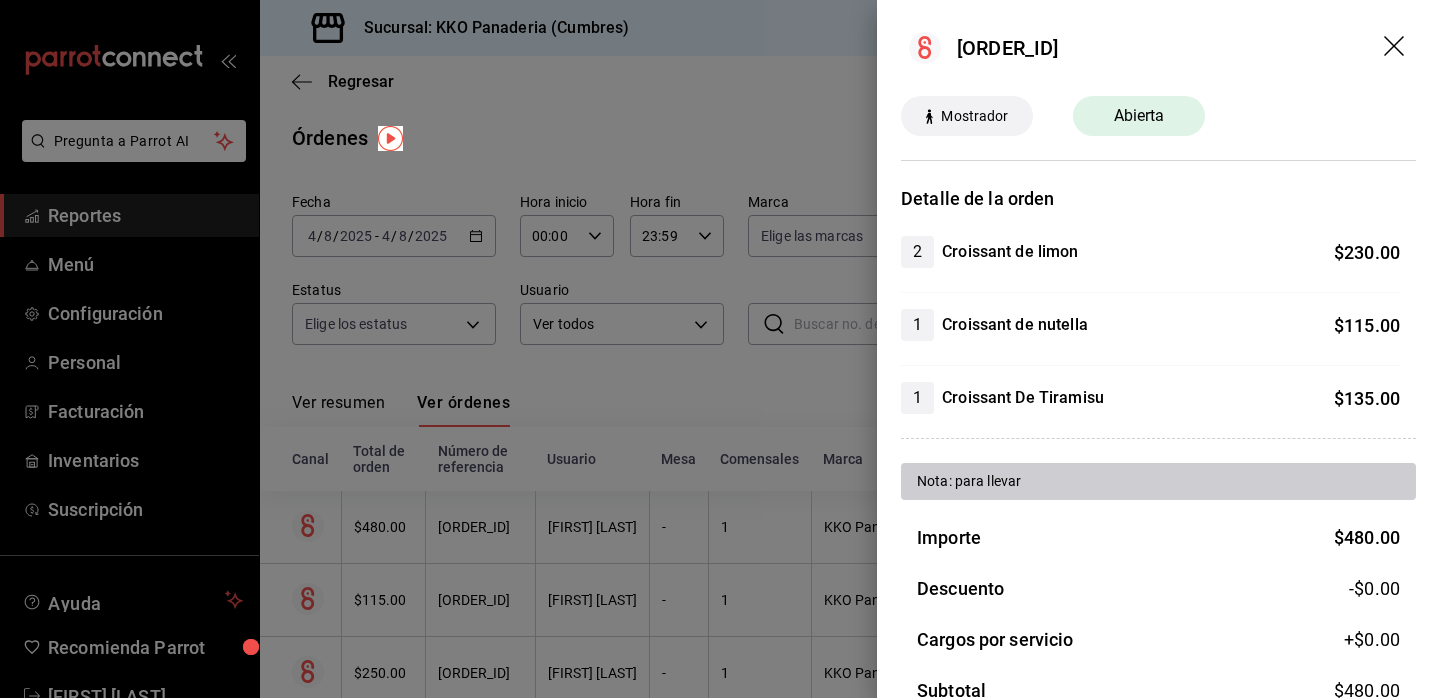 click at bounding box center [720, 349] 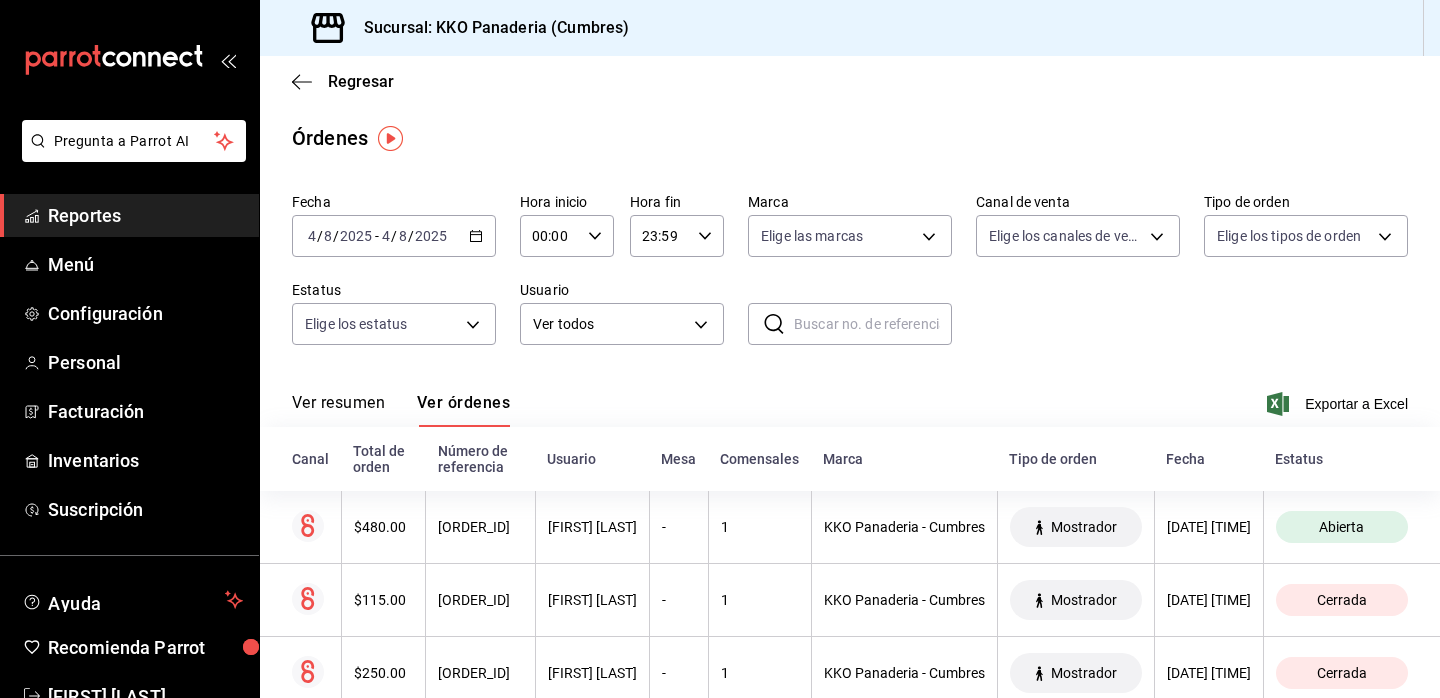 click on "Reportes" at bounding box center [145, 215] 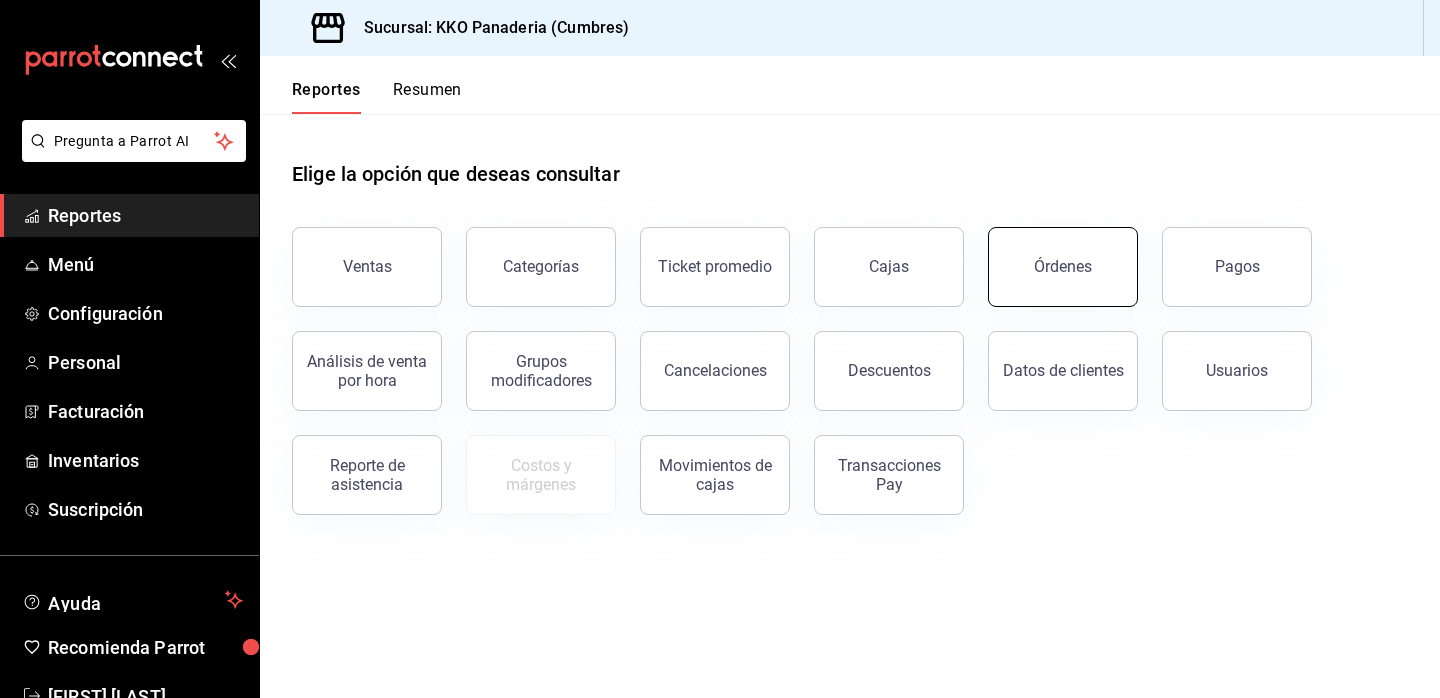 click on "Órdenes" at bounding box center (1063, 267) 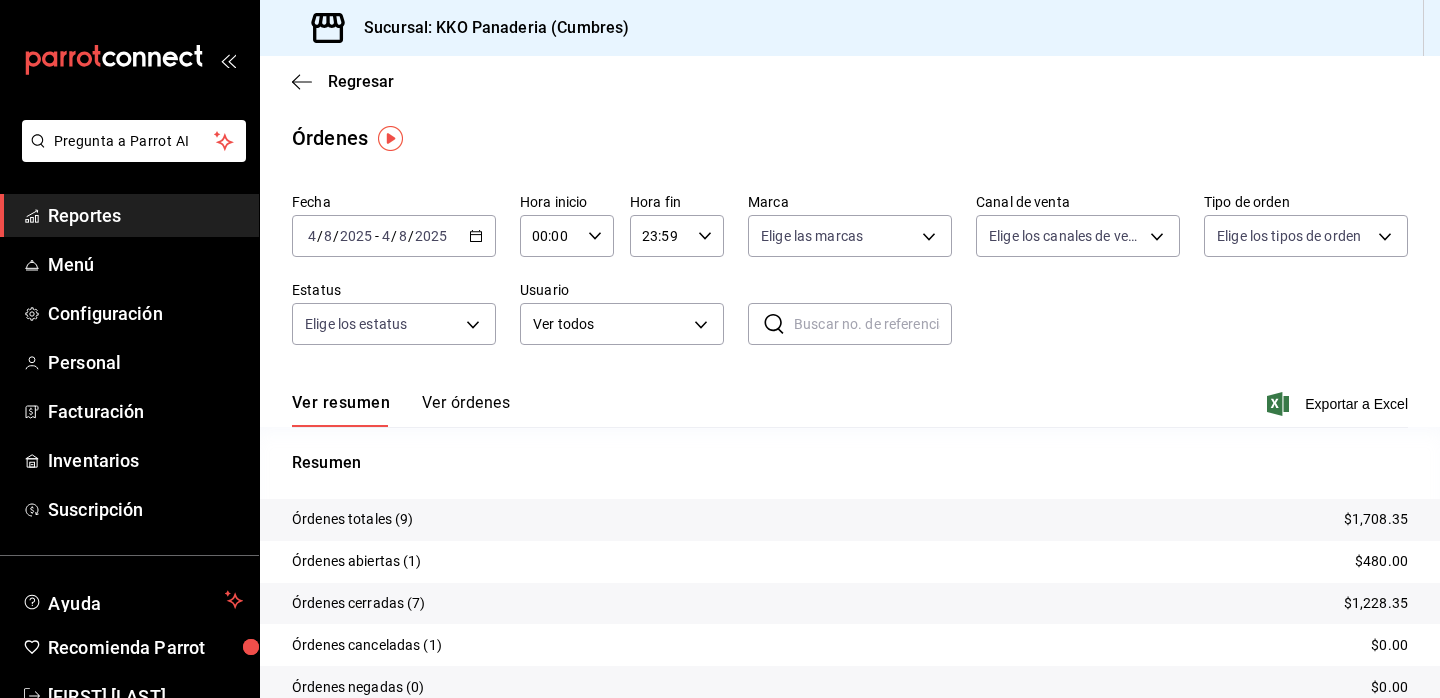 click on "Ver órdenes" at bounding box center [466, 410] 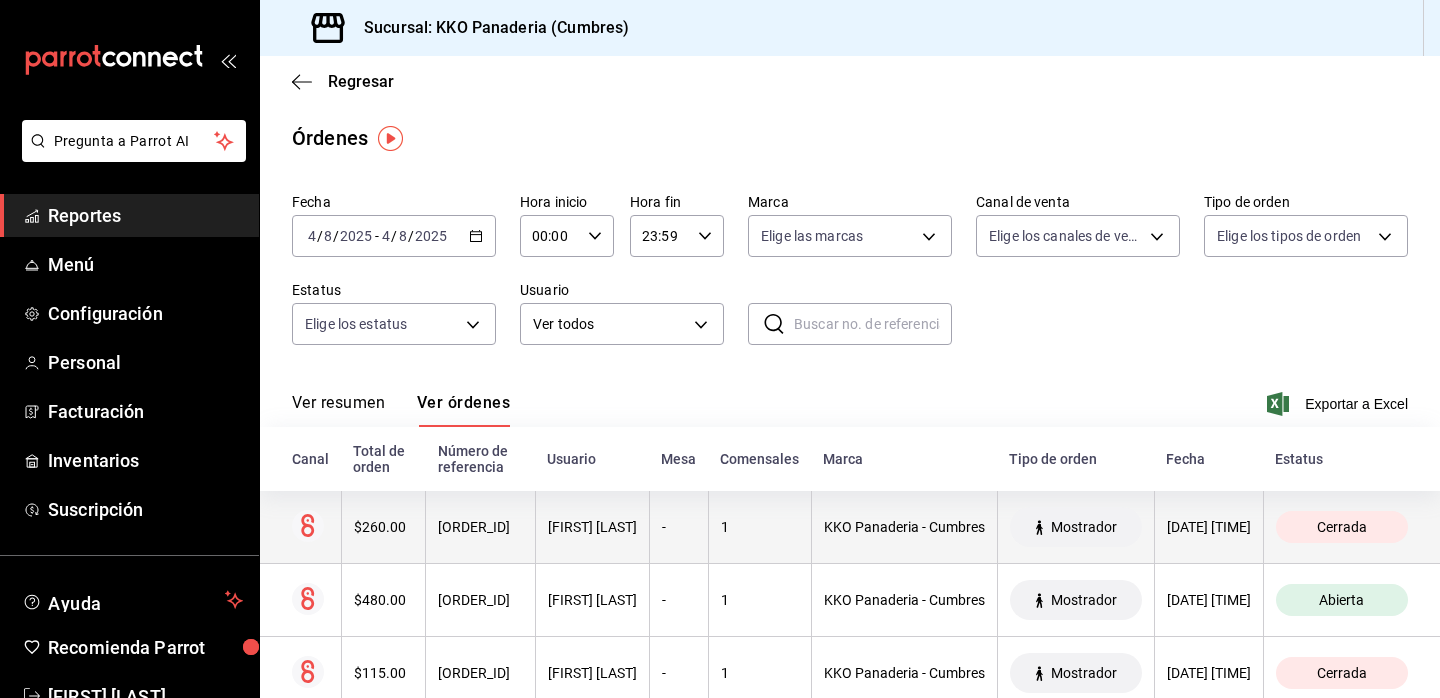 click on "$260.00" at bounding box center [384, 527] 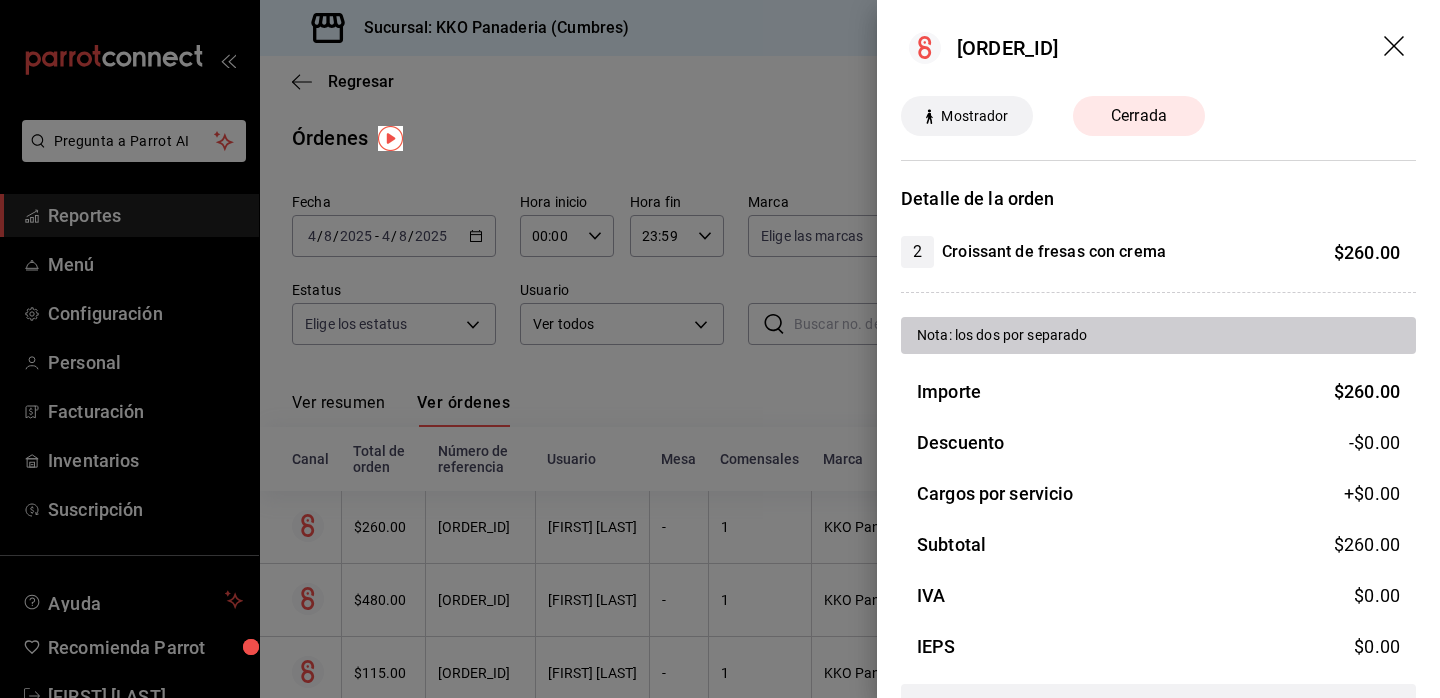 click at bounding box center [720, 349] 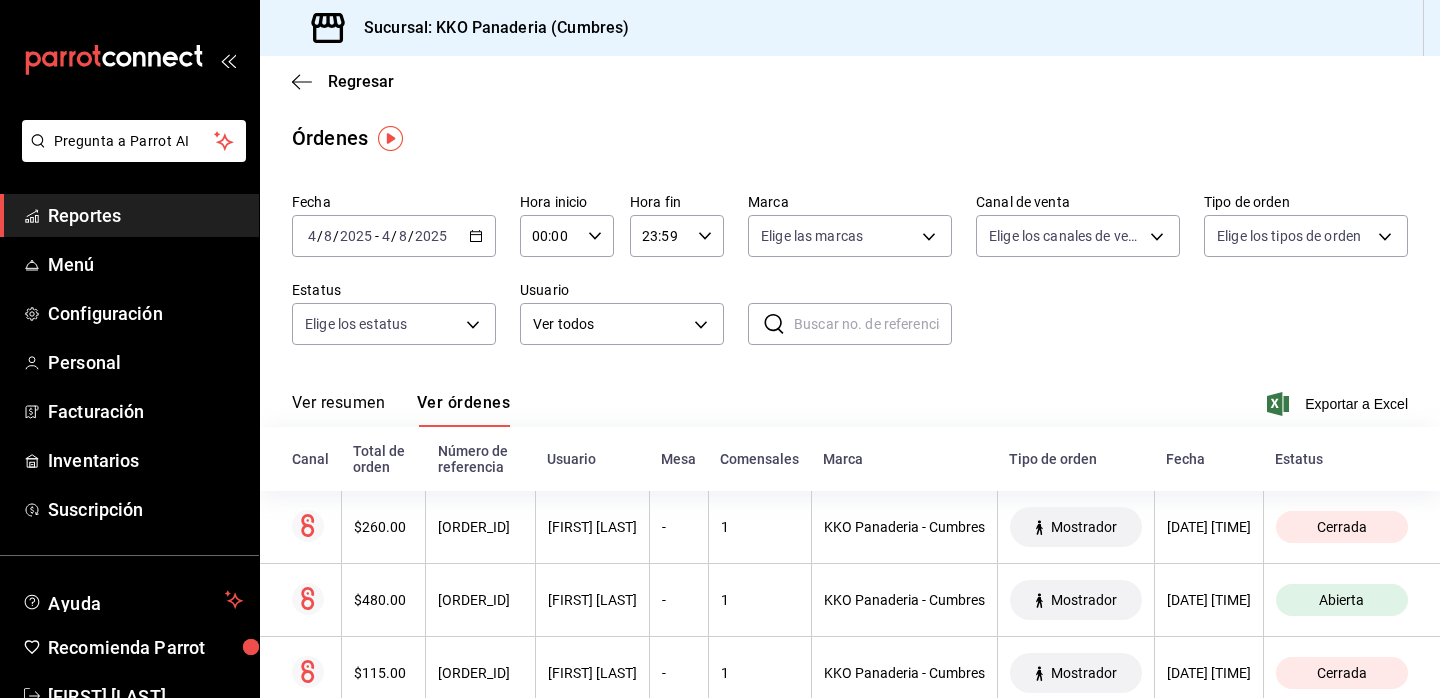click on "Reportes" at bounding box center (129, 215) 